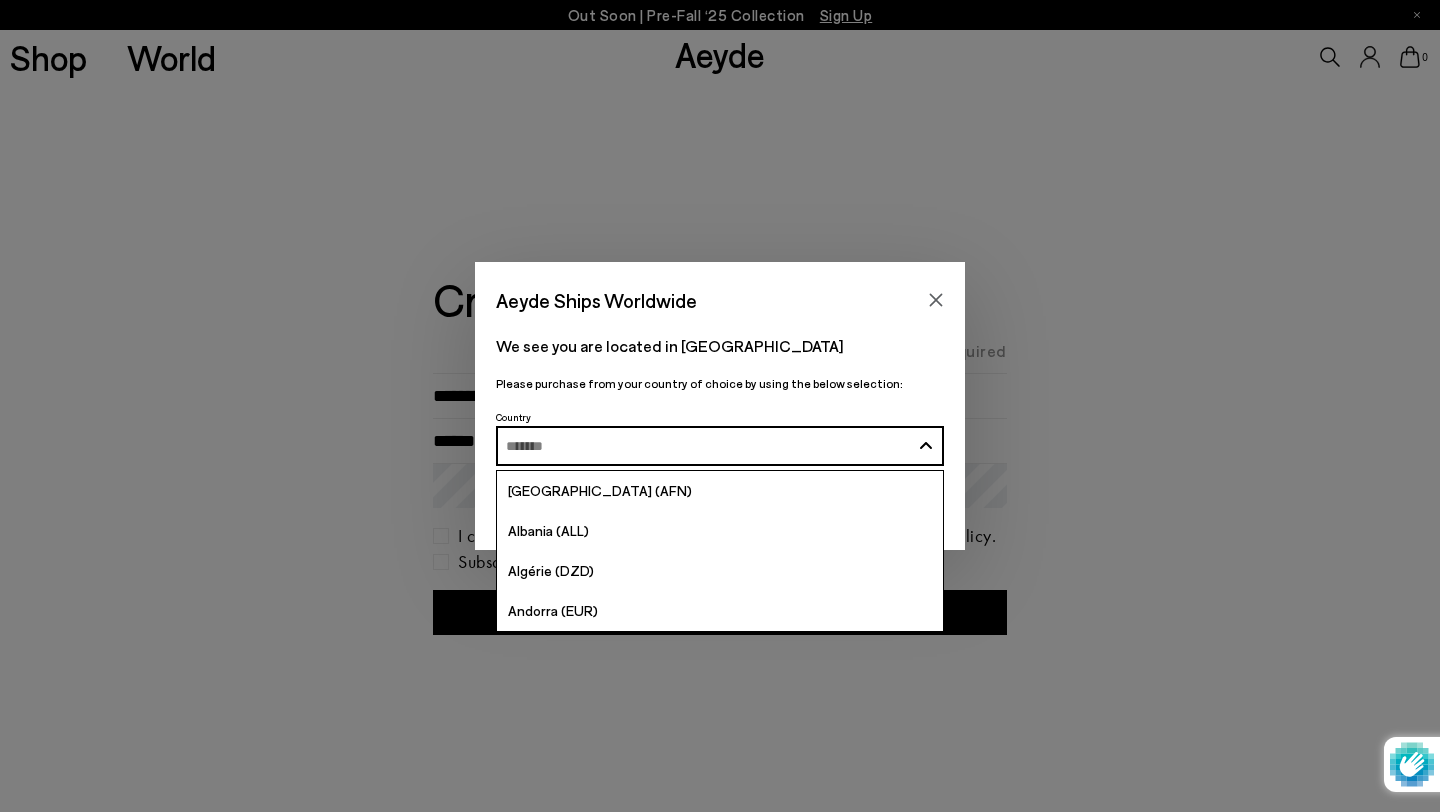 scroll, scrollTop: 0, scrollLeft: 0, axis: both 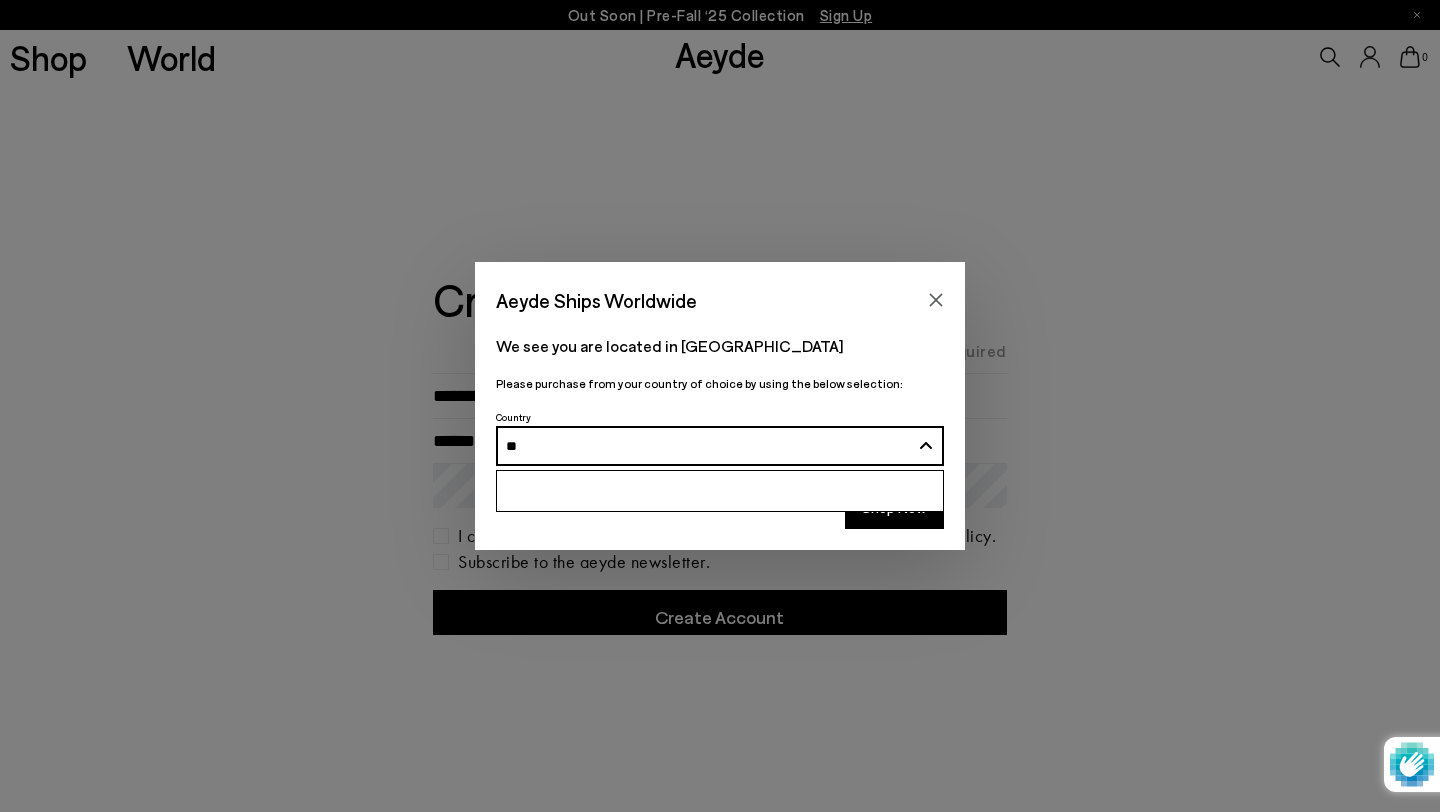 type on "*" 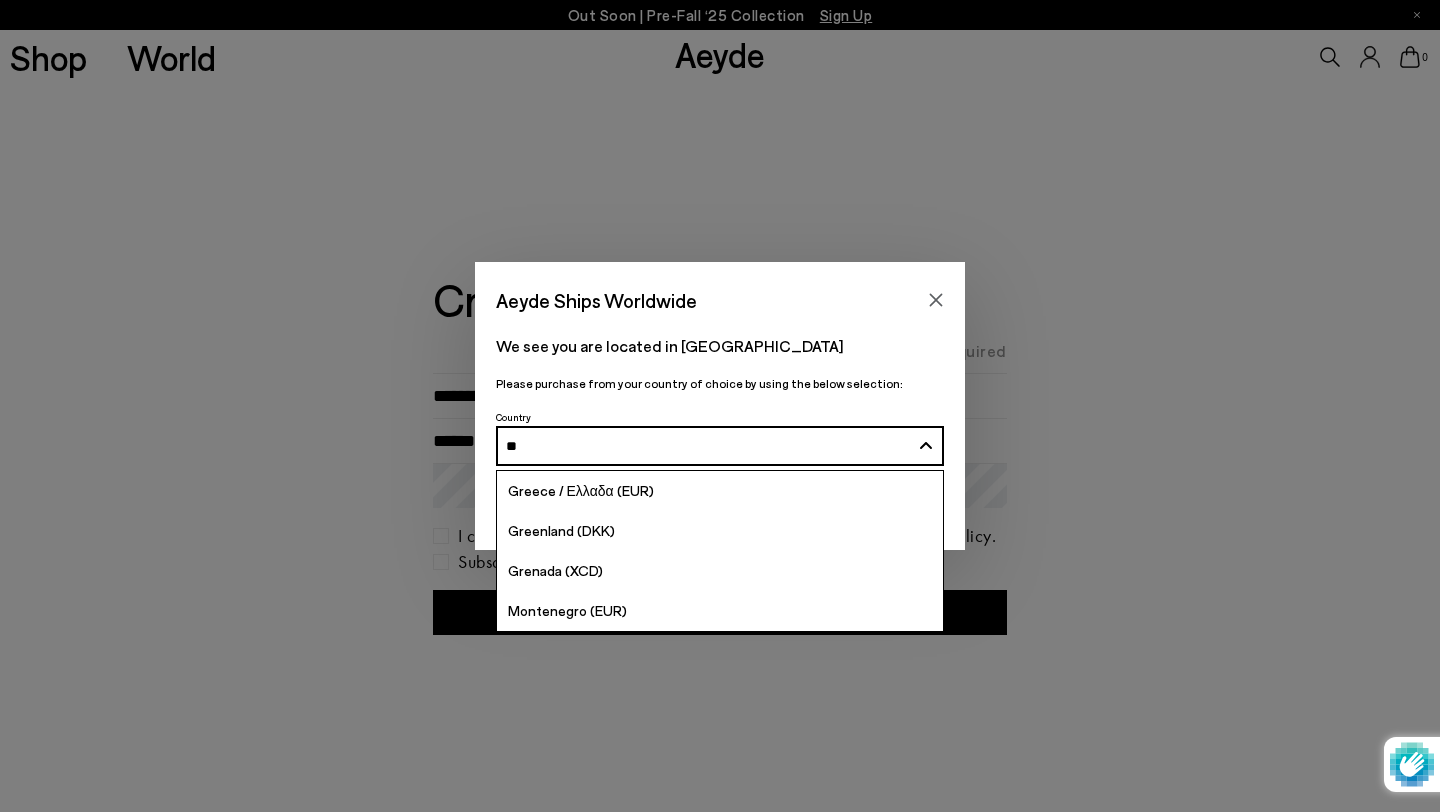 type on "*" 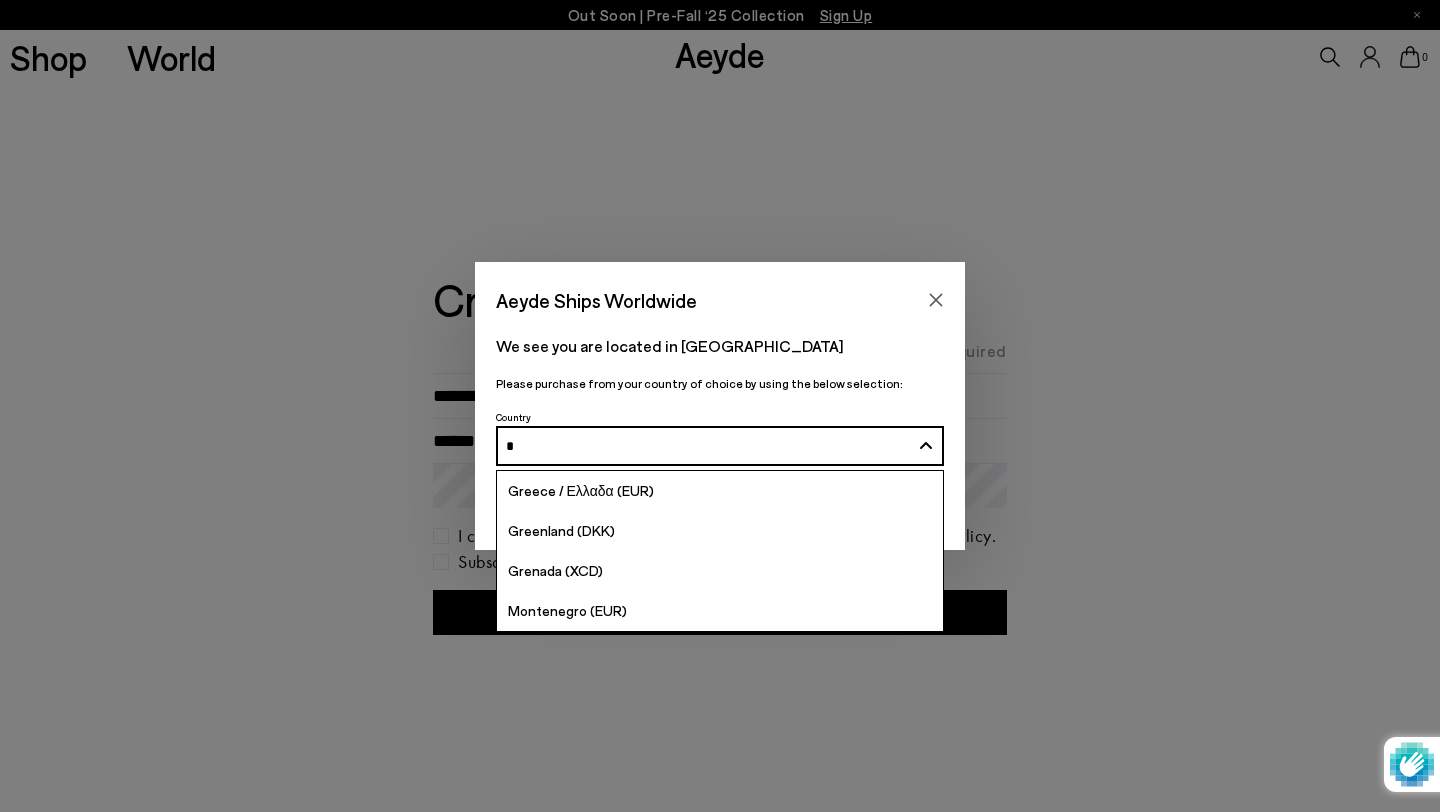 type 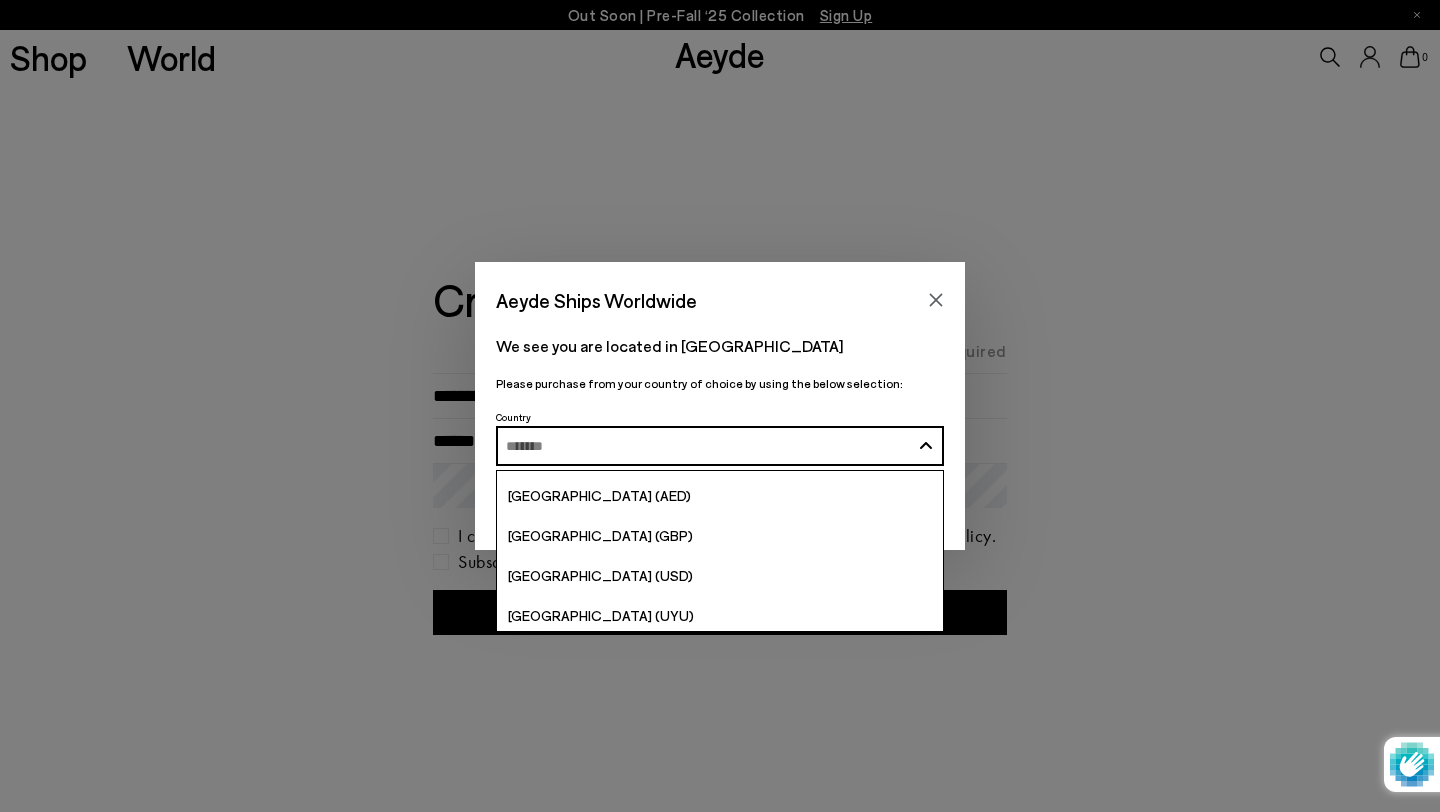 scroll, scrollTop: 7739, scrollLeft: 0, axis: vertical 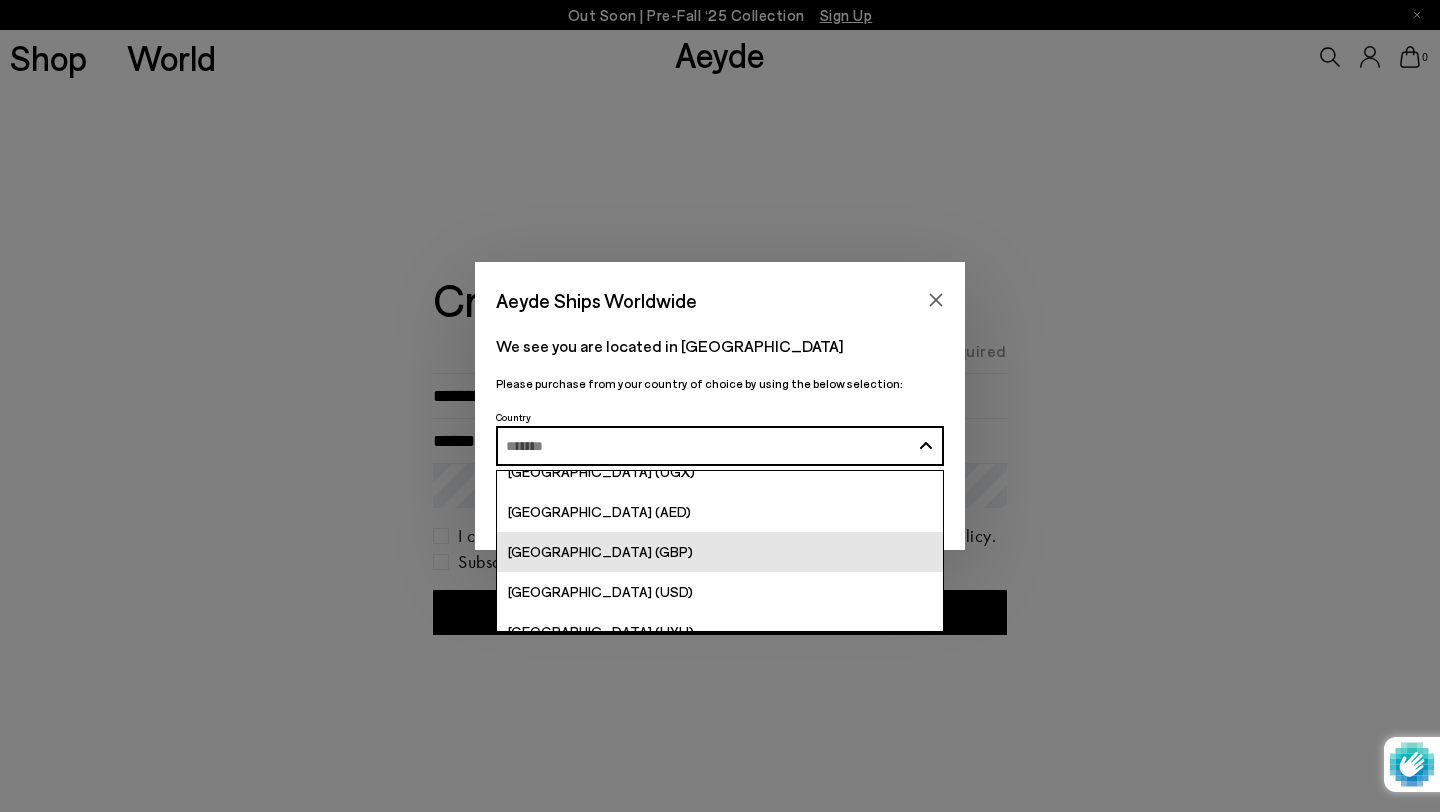 click on "[GEOGRAPHIC_DATA] (GBP)" at bounding box center [600, 551] 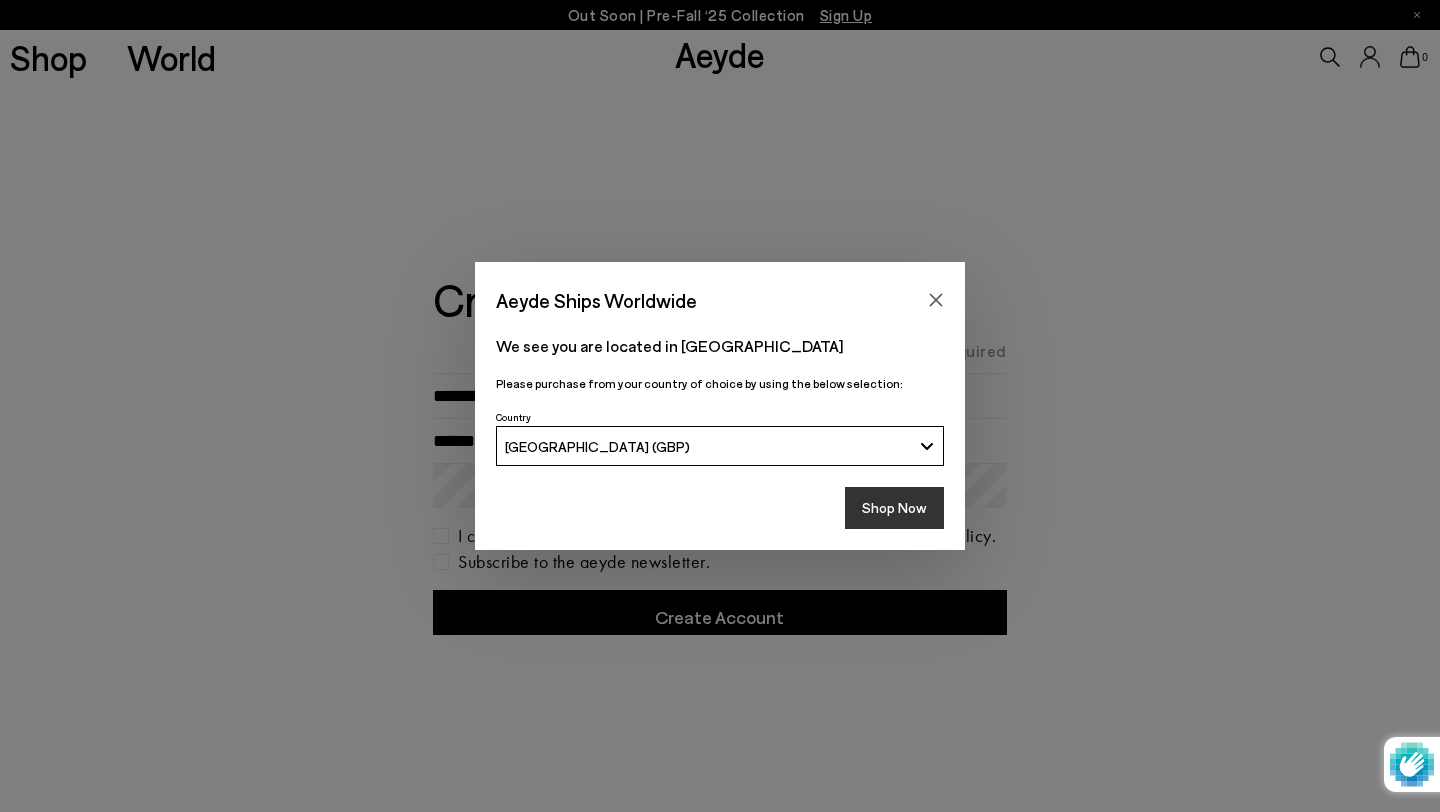 click on "Shop Now" at bounding box center [894, 508] 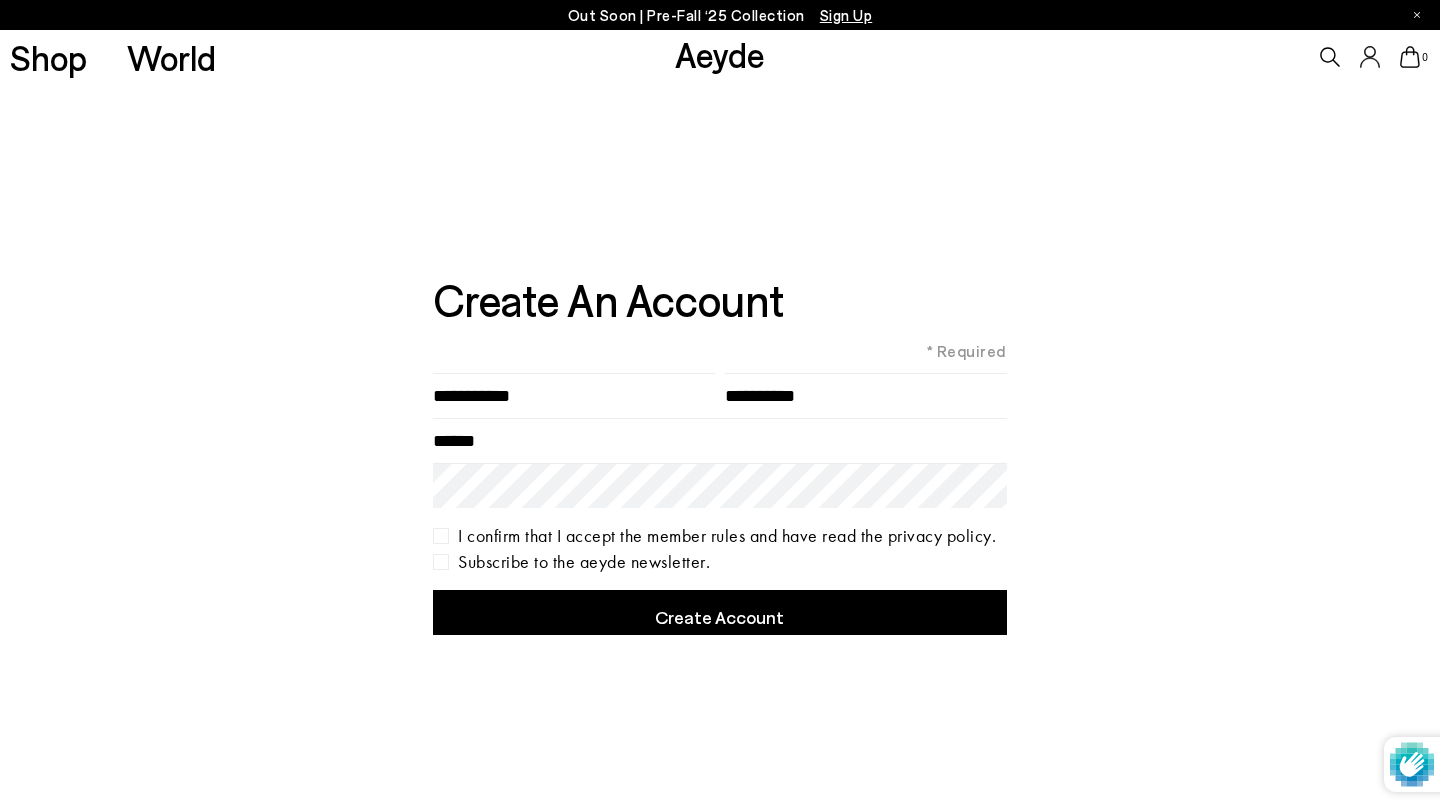 scroll, scrollTop: 0, scrollLeft: 0, axis: both 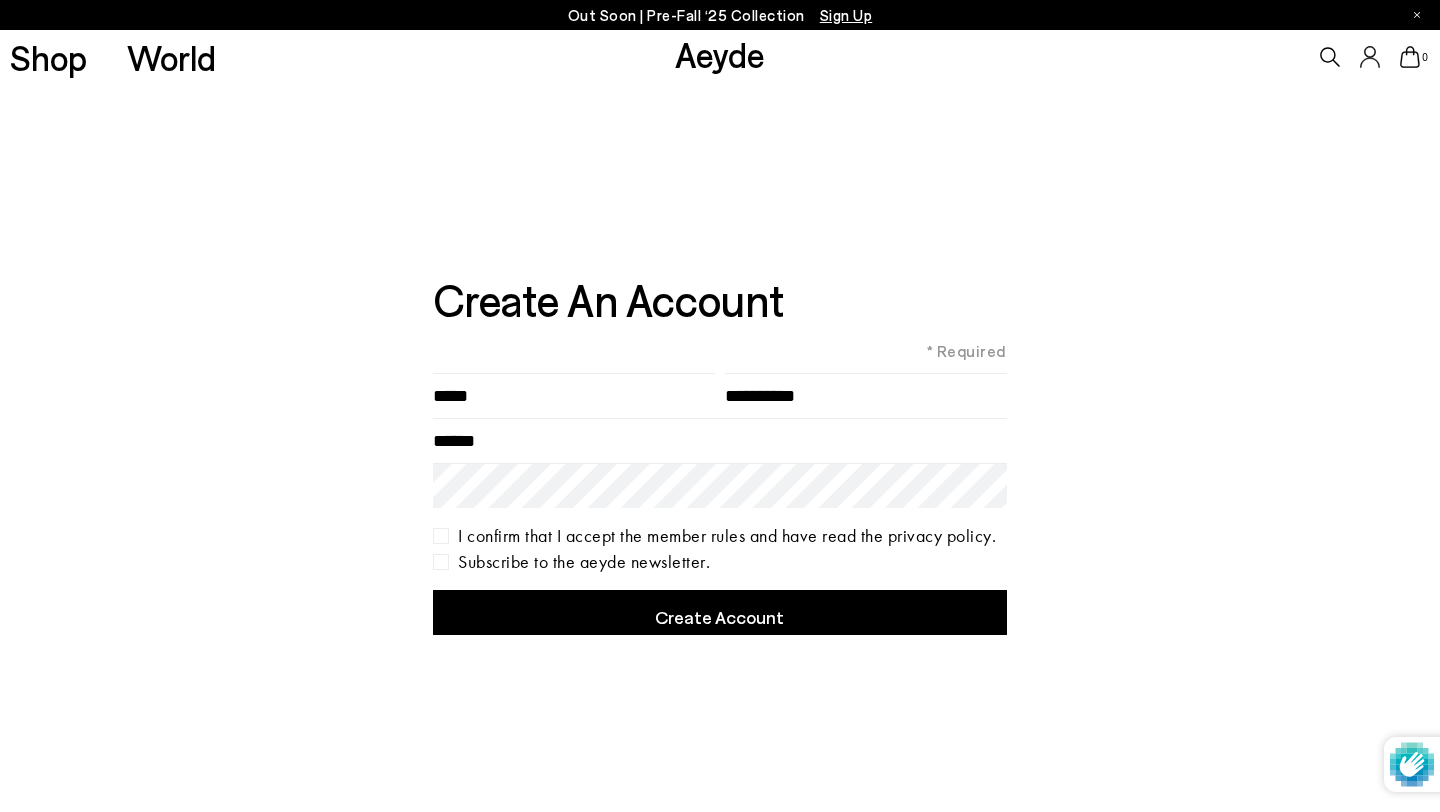 type on "****" 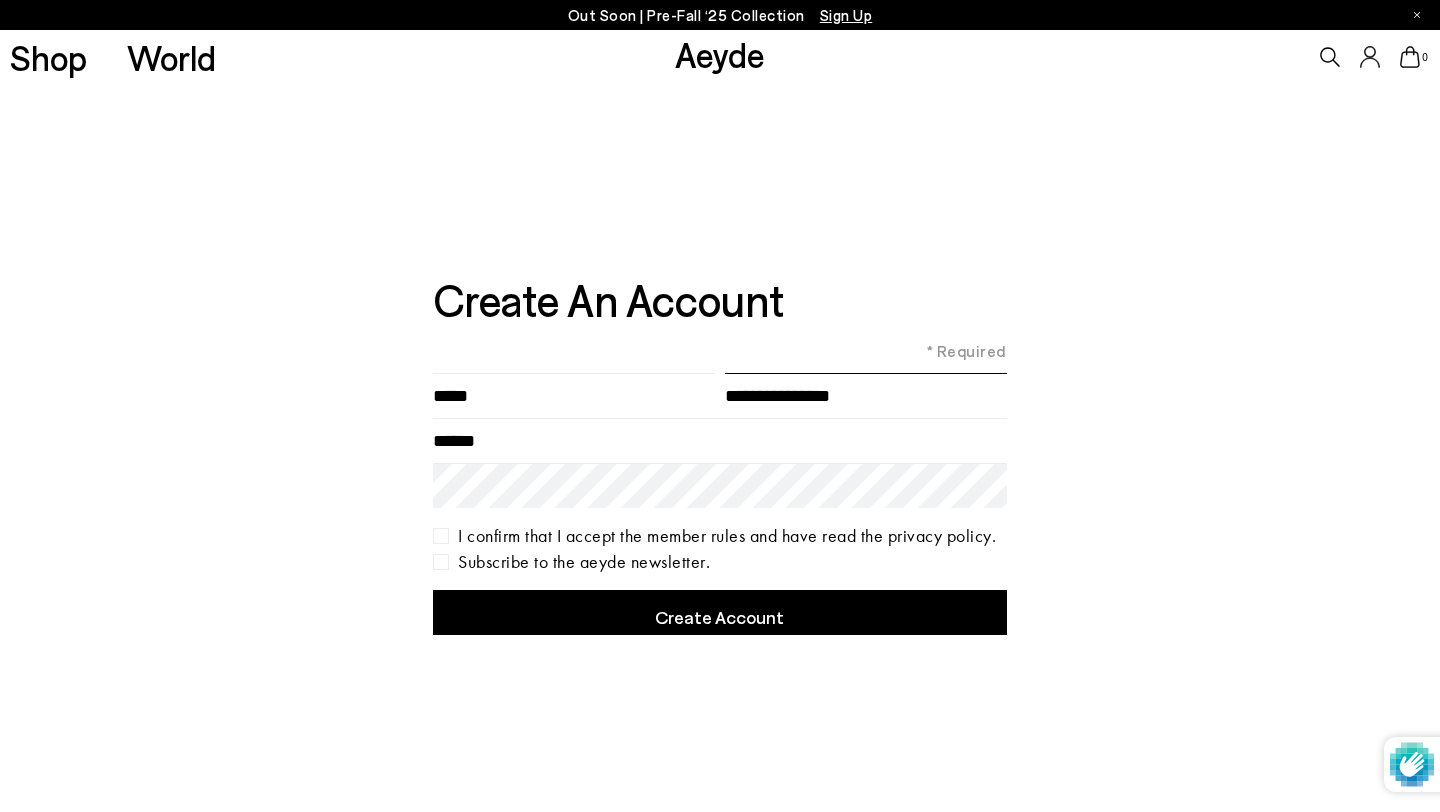 type on "**********" 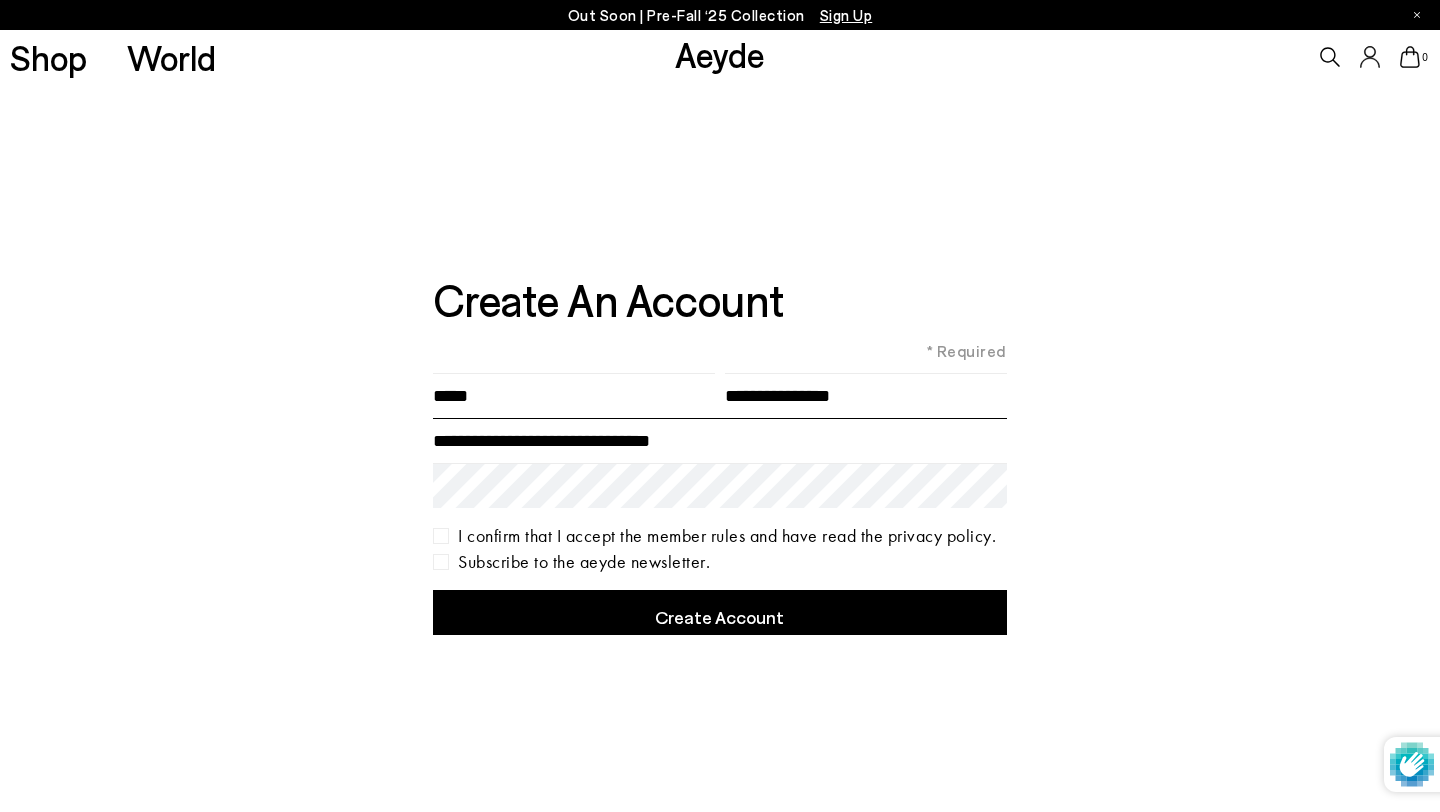 type on "**********" 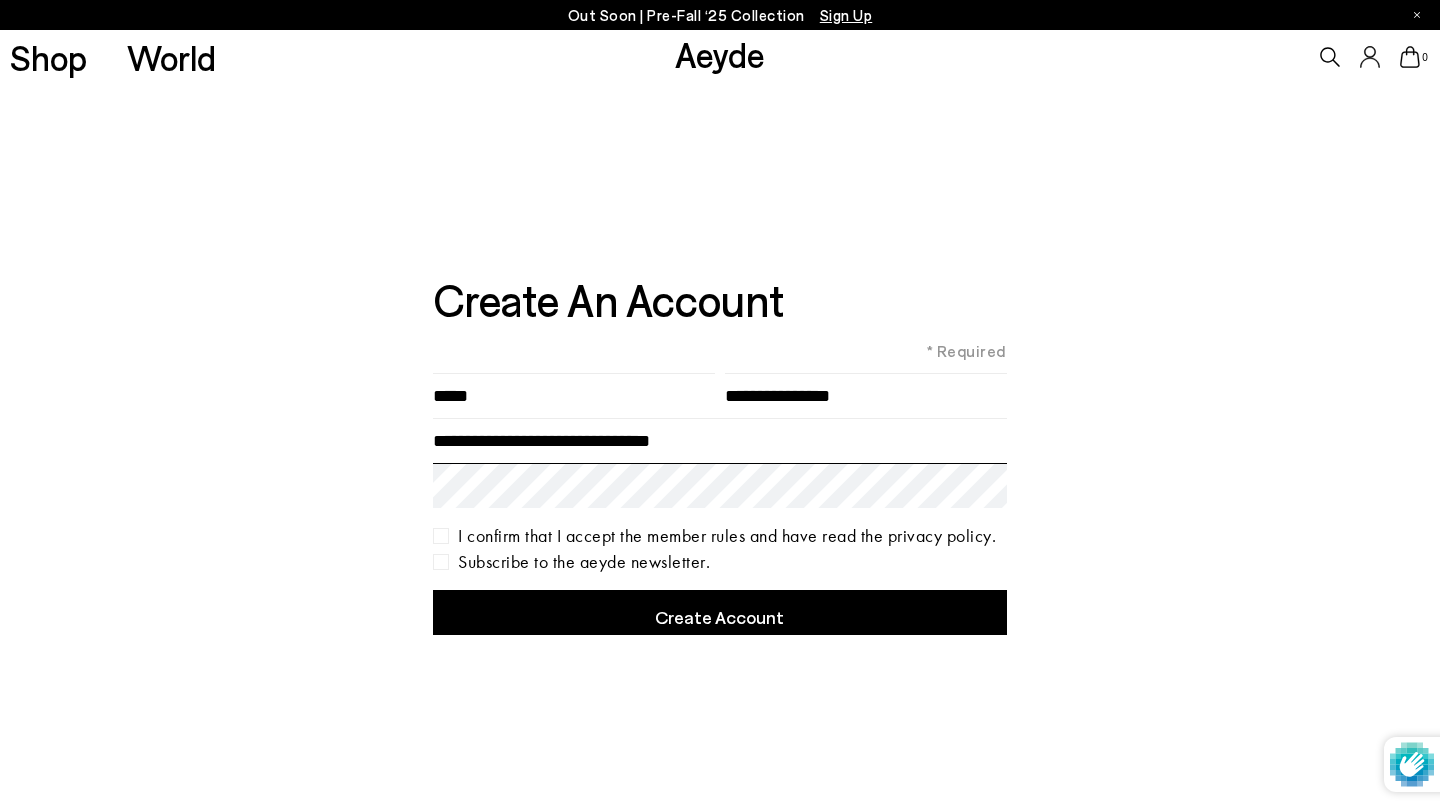 click 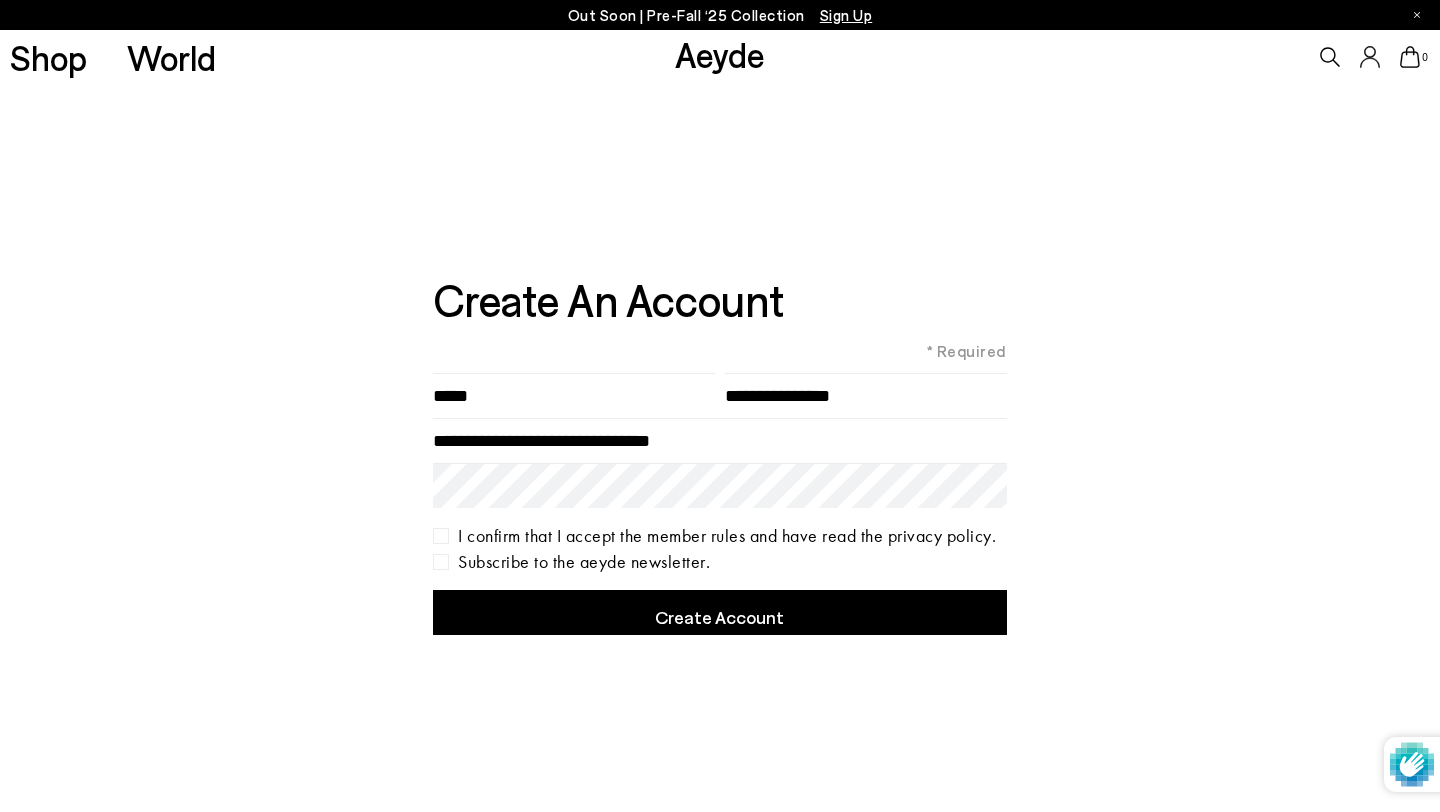 click on "Create Account" at bounding box center [720, 612] 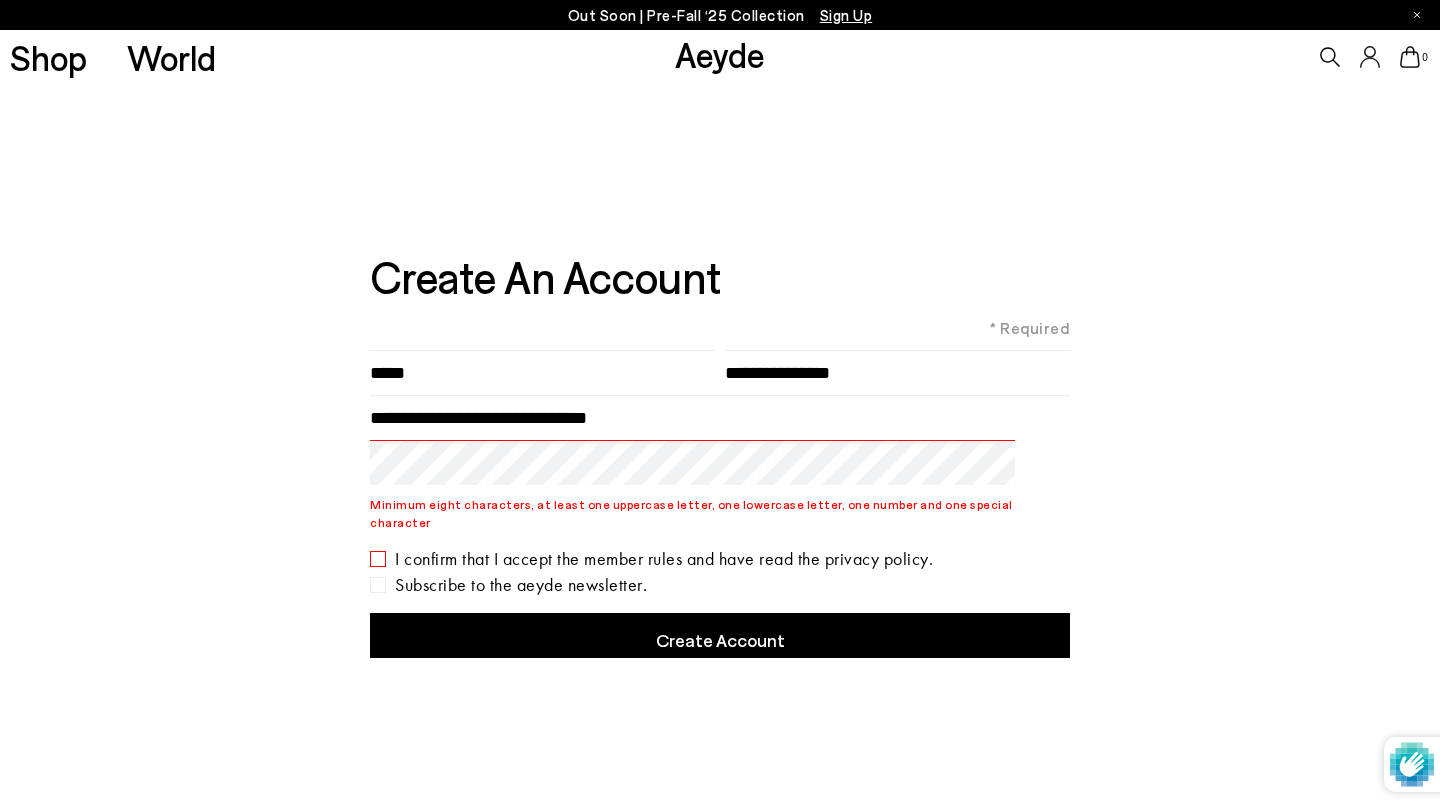 click on "I confirm that I accept the member rules and have read the privacy policy." at bounding box center (720, 559) 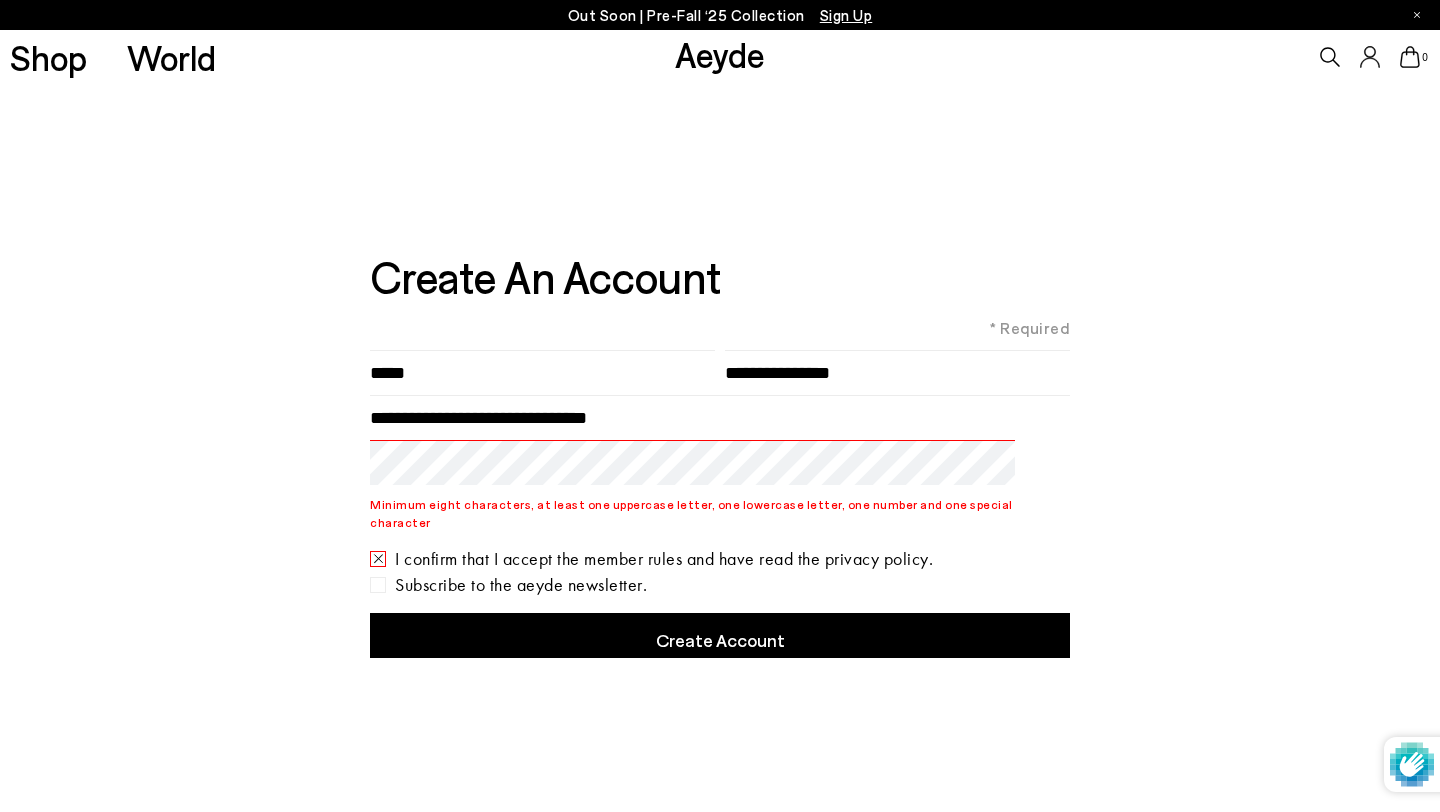 click on "Create Account" at bounding box center (720, 635) 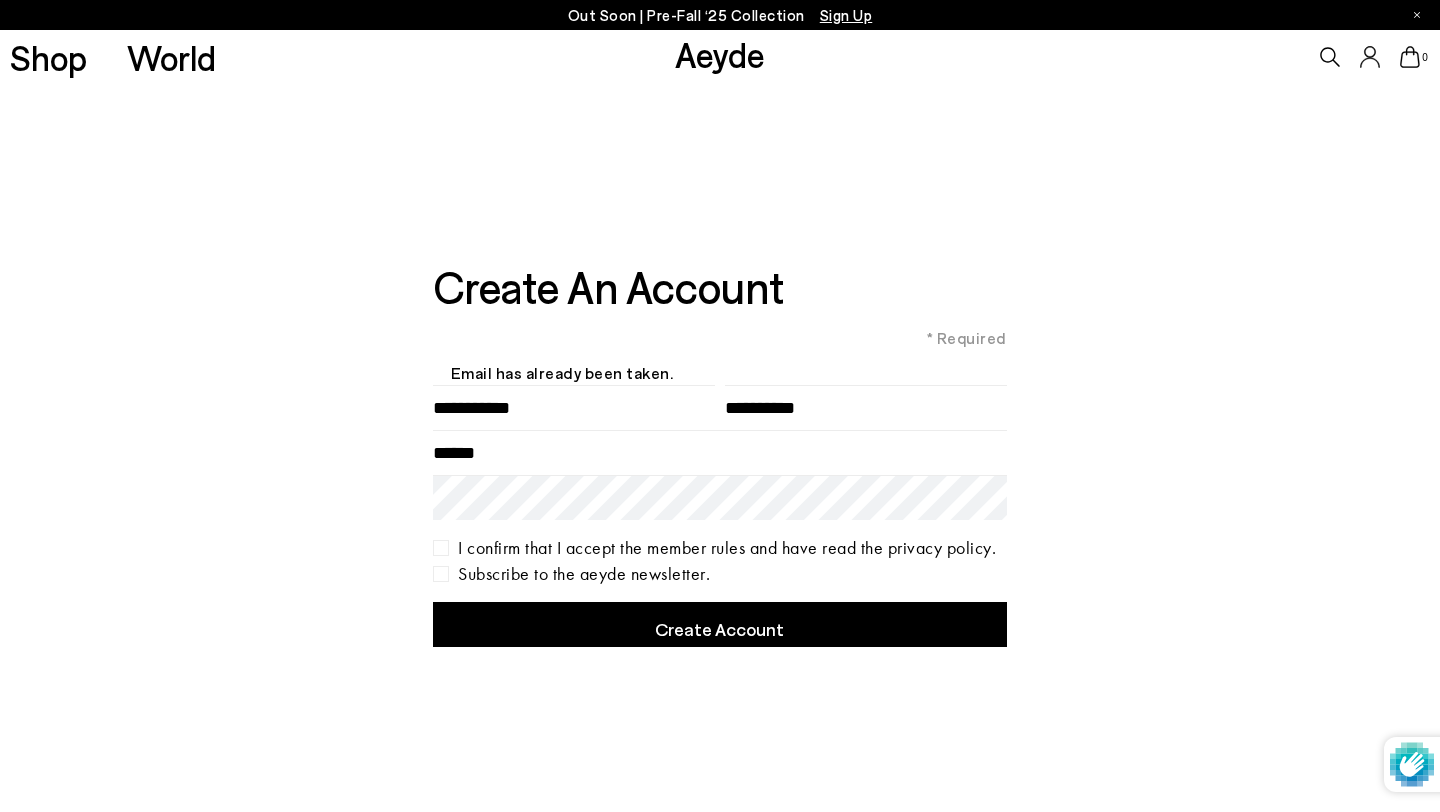 scroll, scrollTop: 0, scrollLeft: 0, axis: both 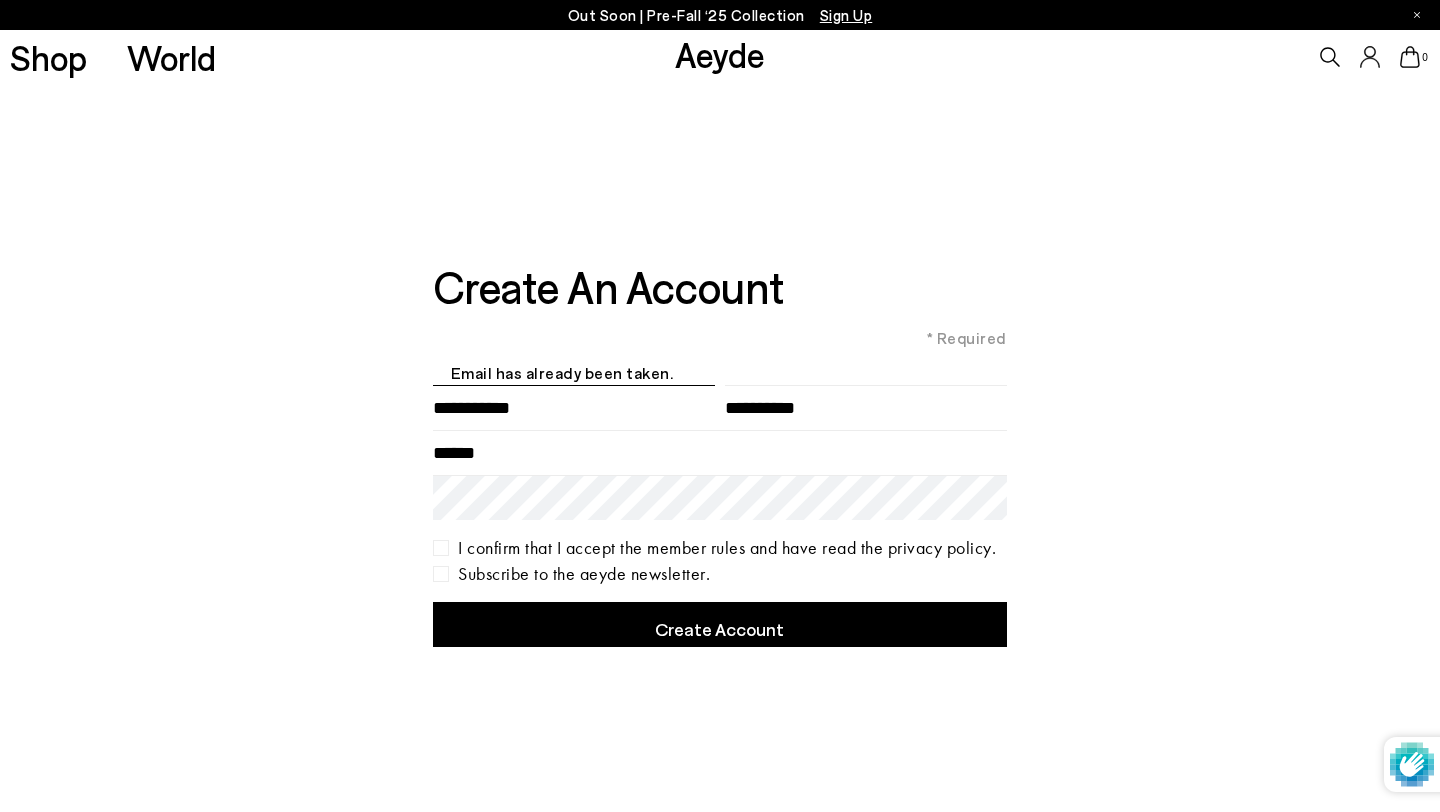 click at bounding box center [574, 407] 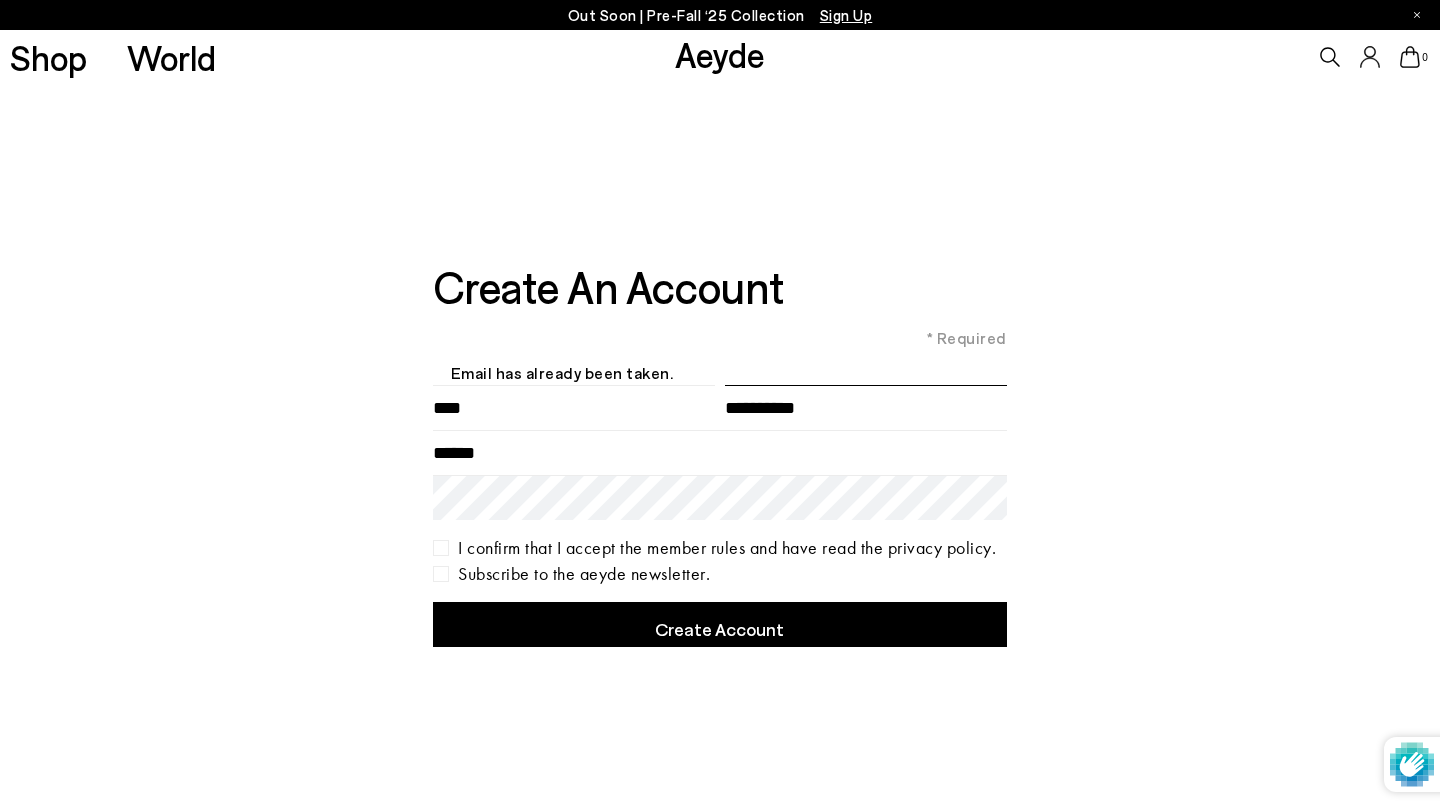 type on "**********" 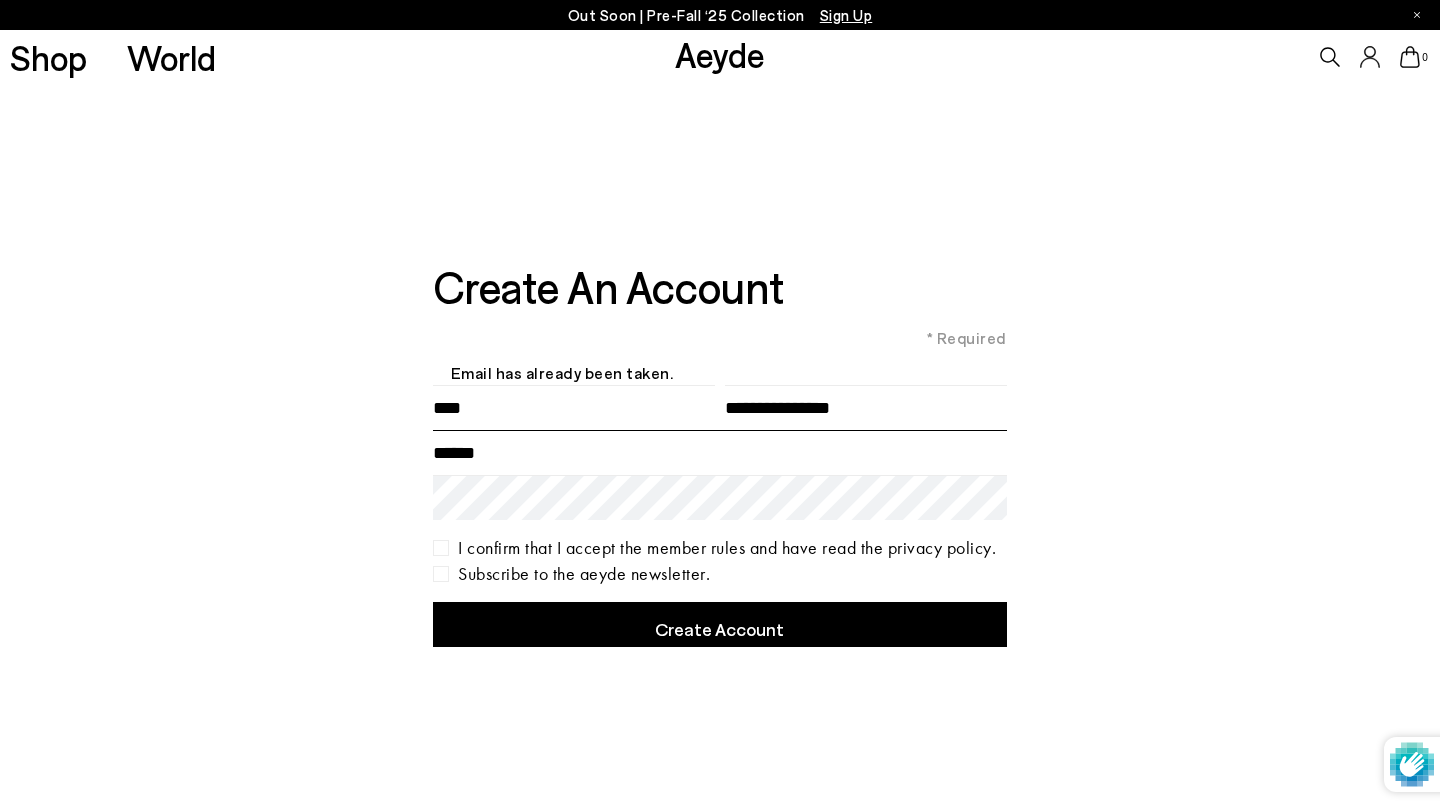 click on "Email" at bounding box center [720, 452] 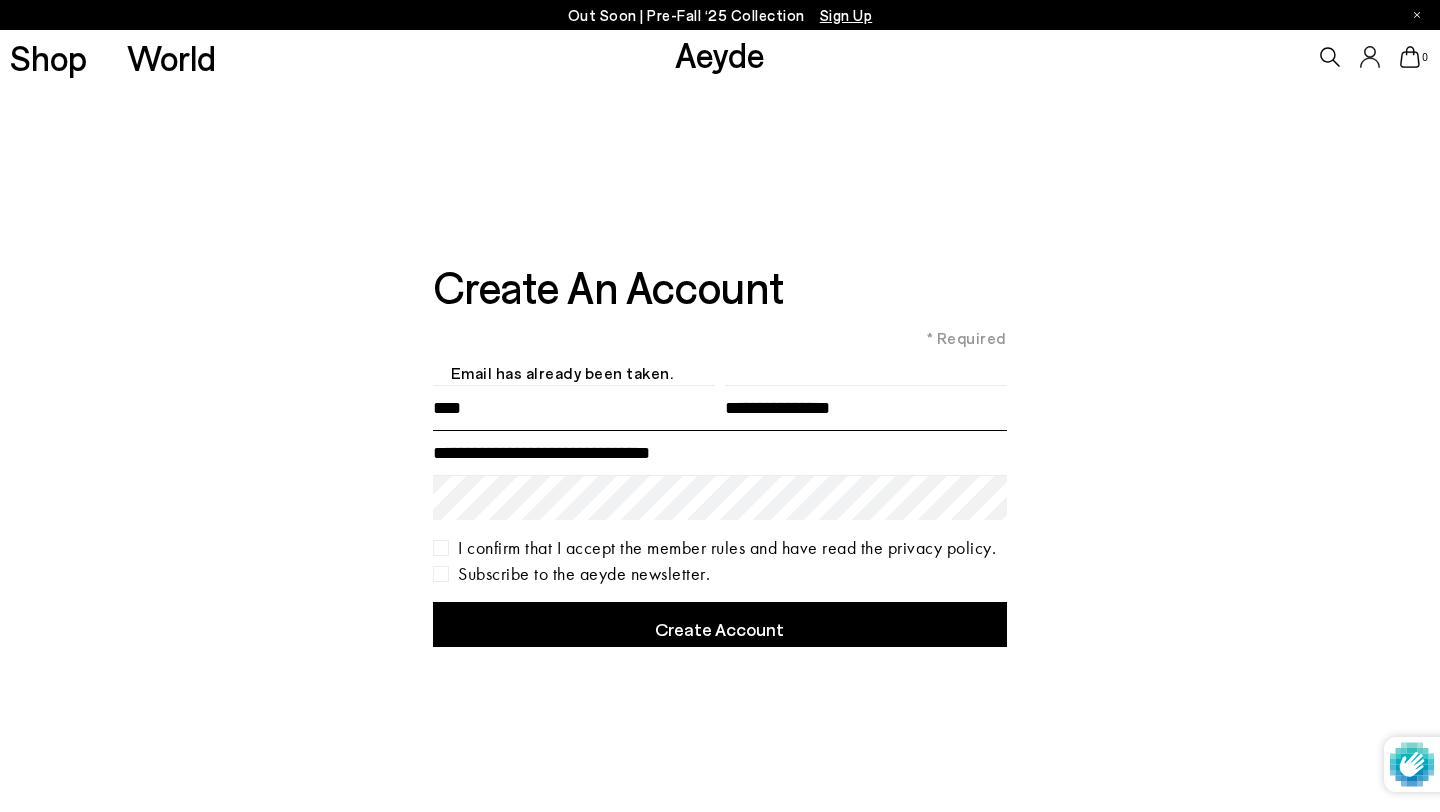 type on "**********" 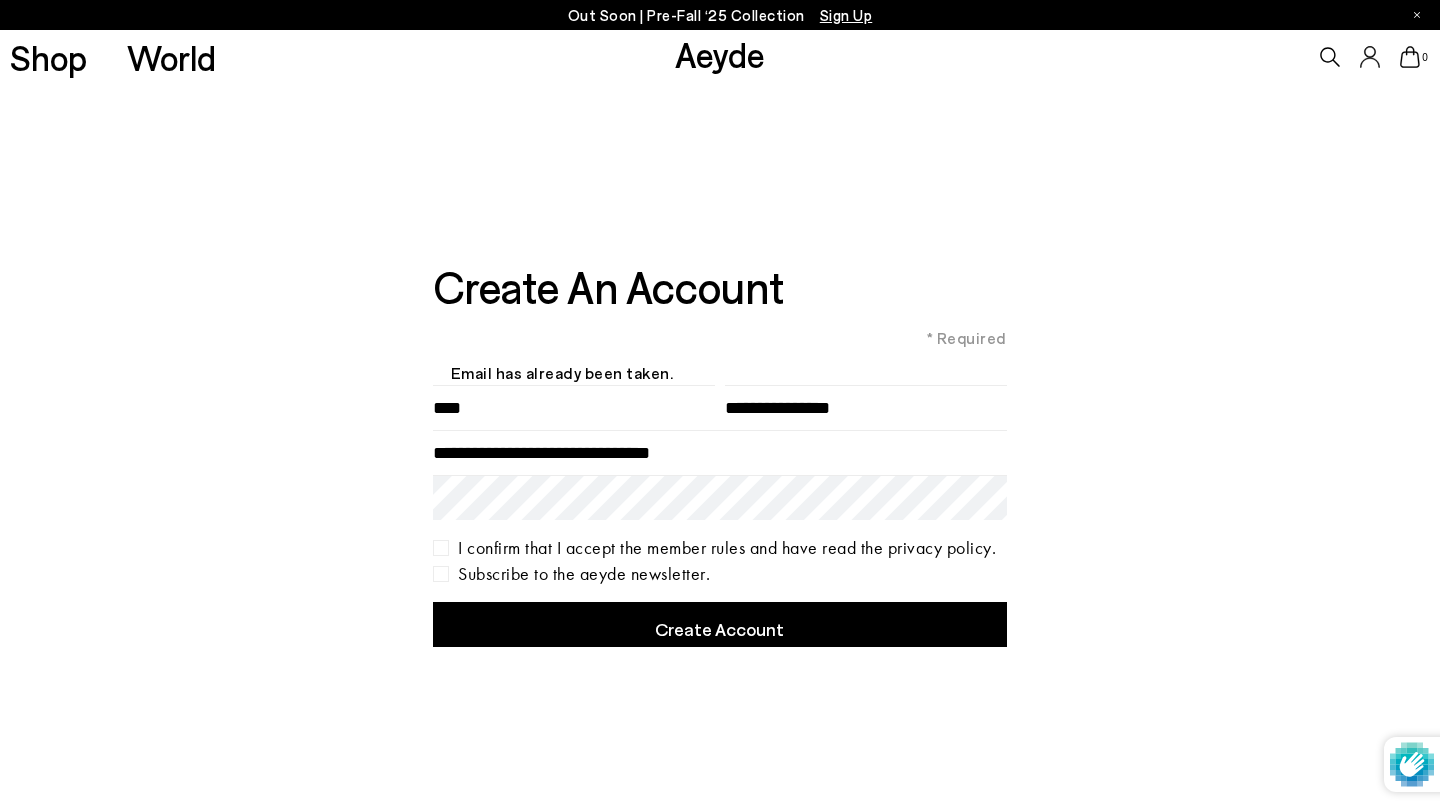 click on "**********" at bounding box center [720, 450] 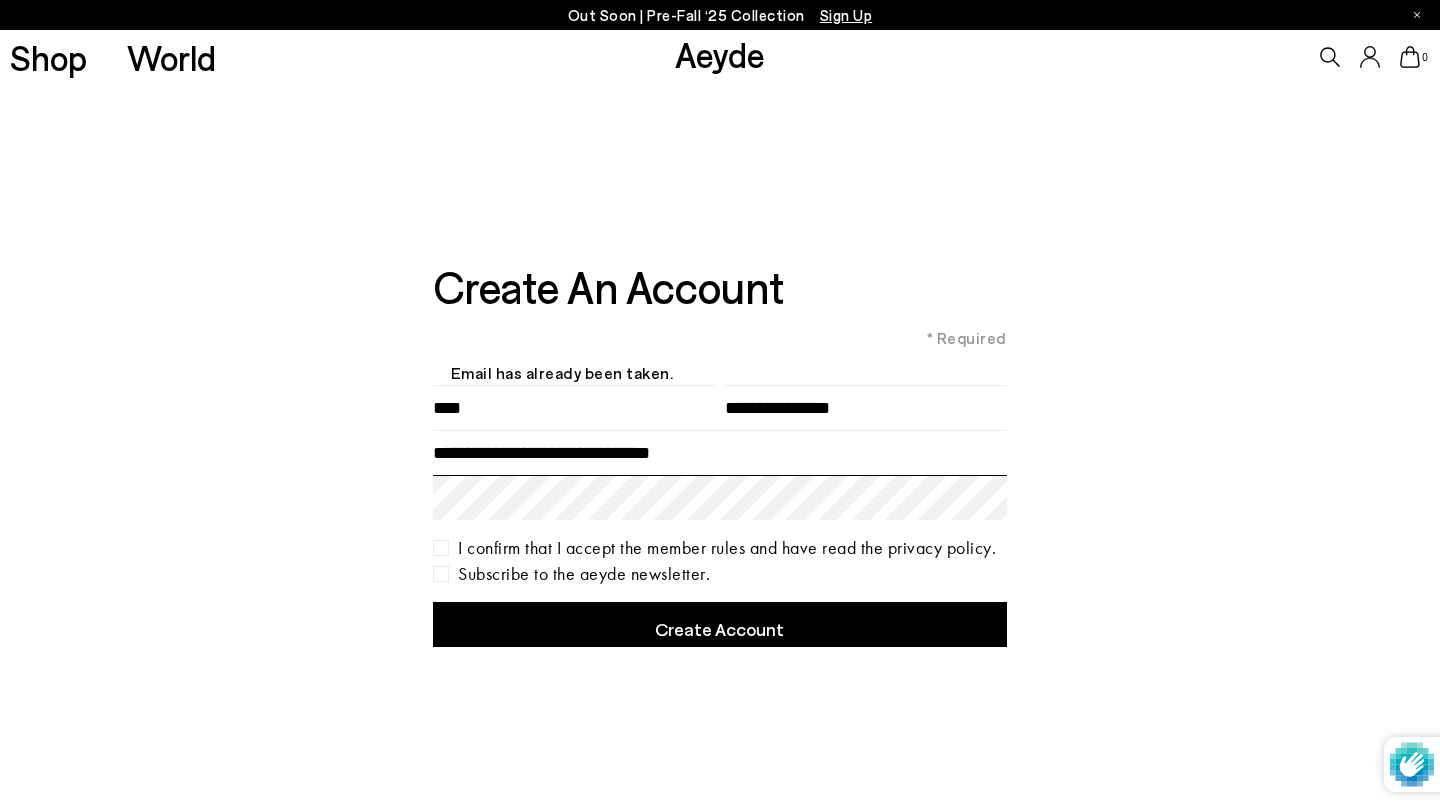 click on "**********" at bounding box center (720, 450) 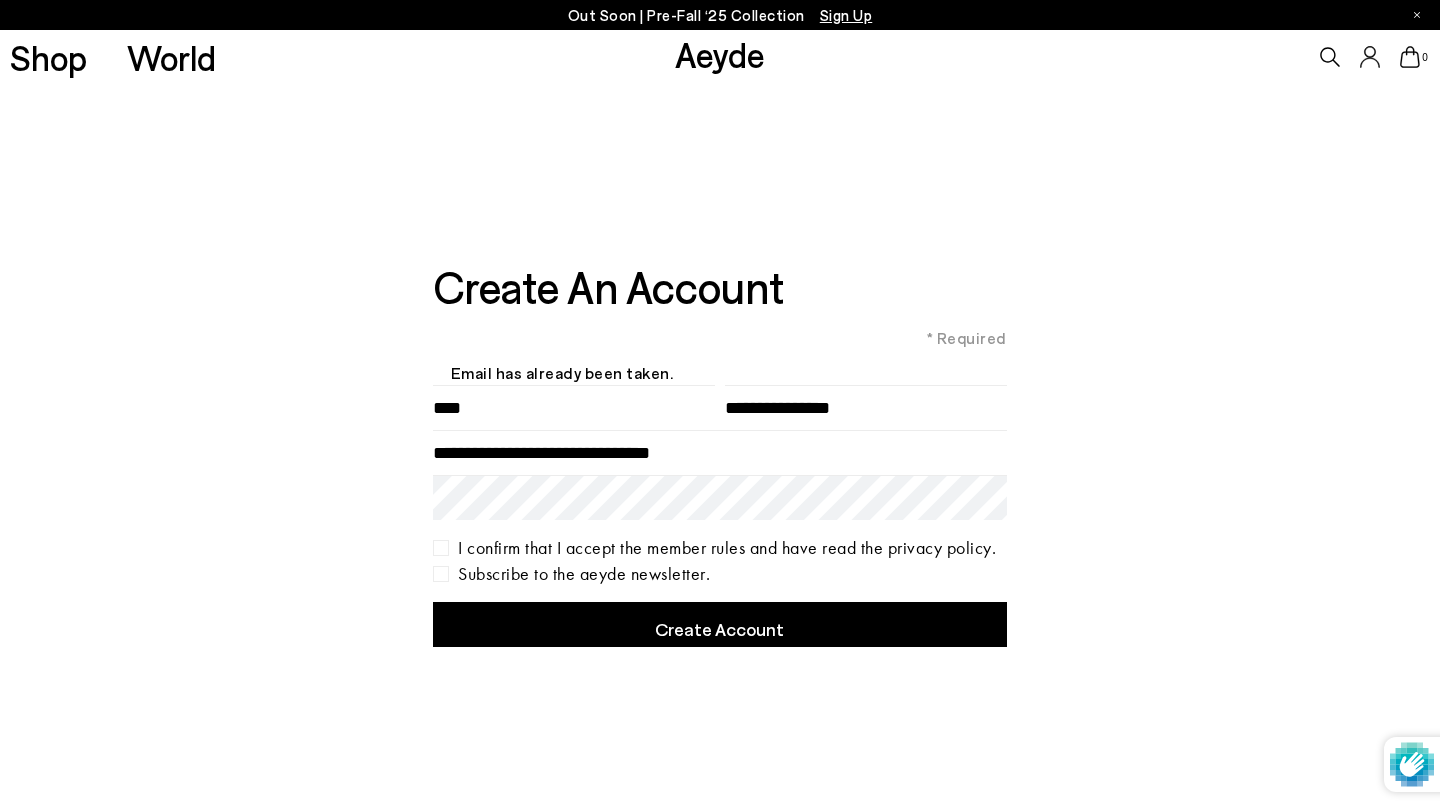 click on "Create Account" at bounding box center [720, 624] 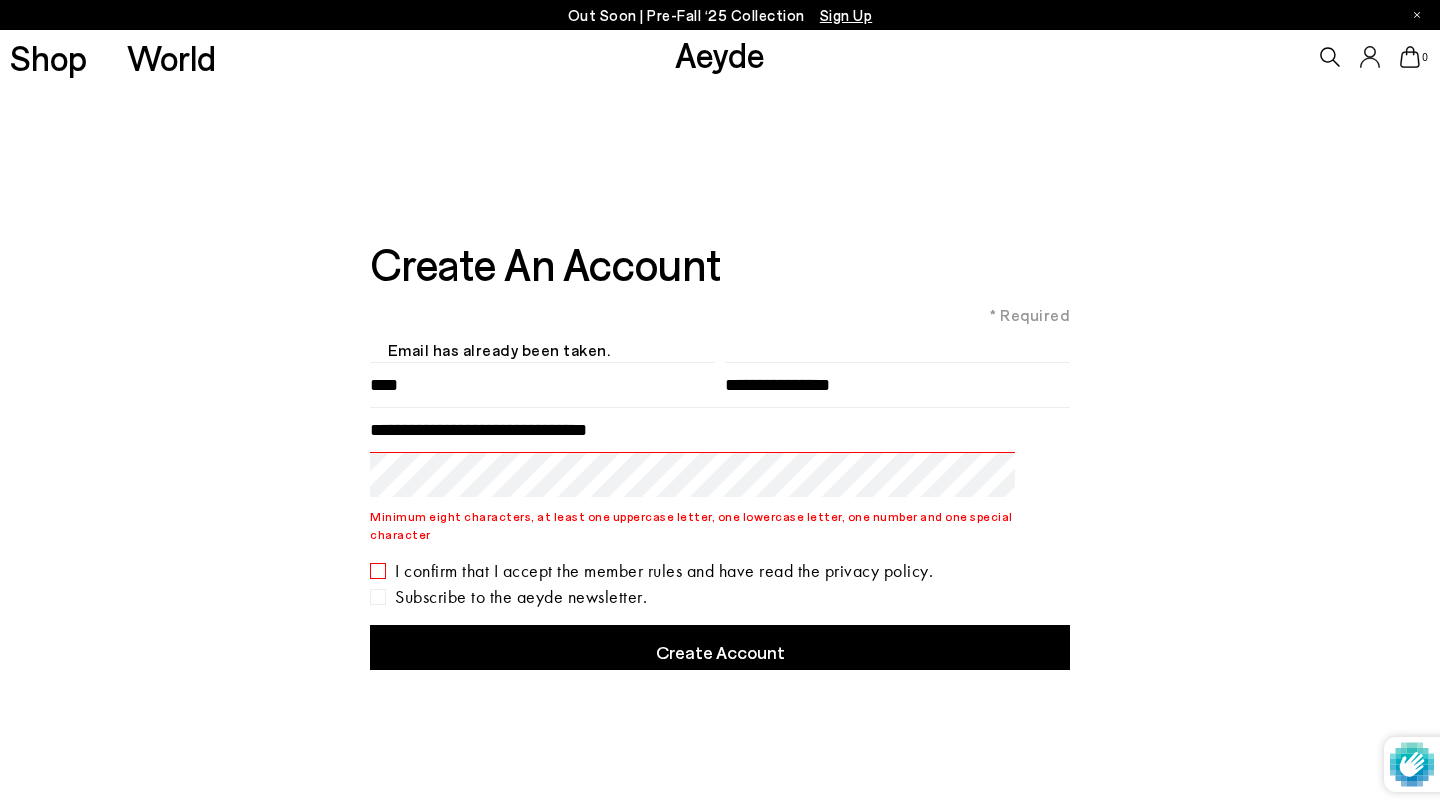 click on "I confirm that I accept the member rules and have read the privacy policy." at bounding box center [720, 571] 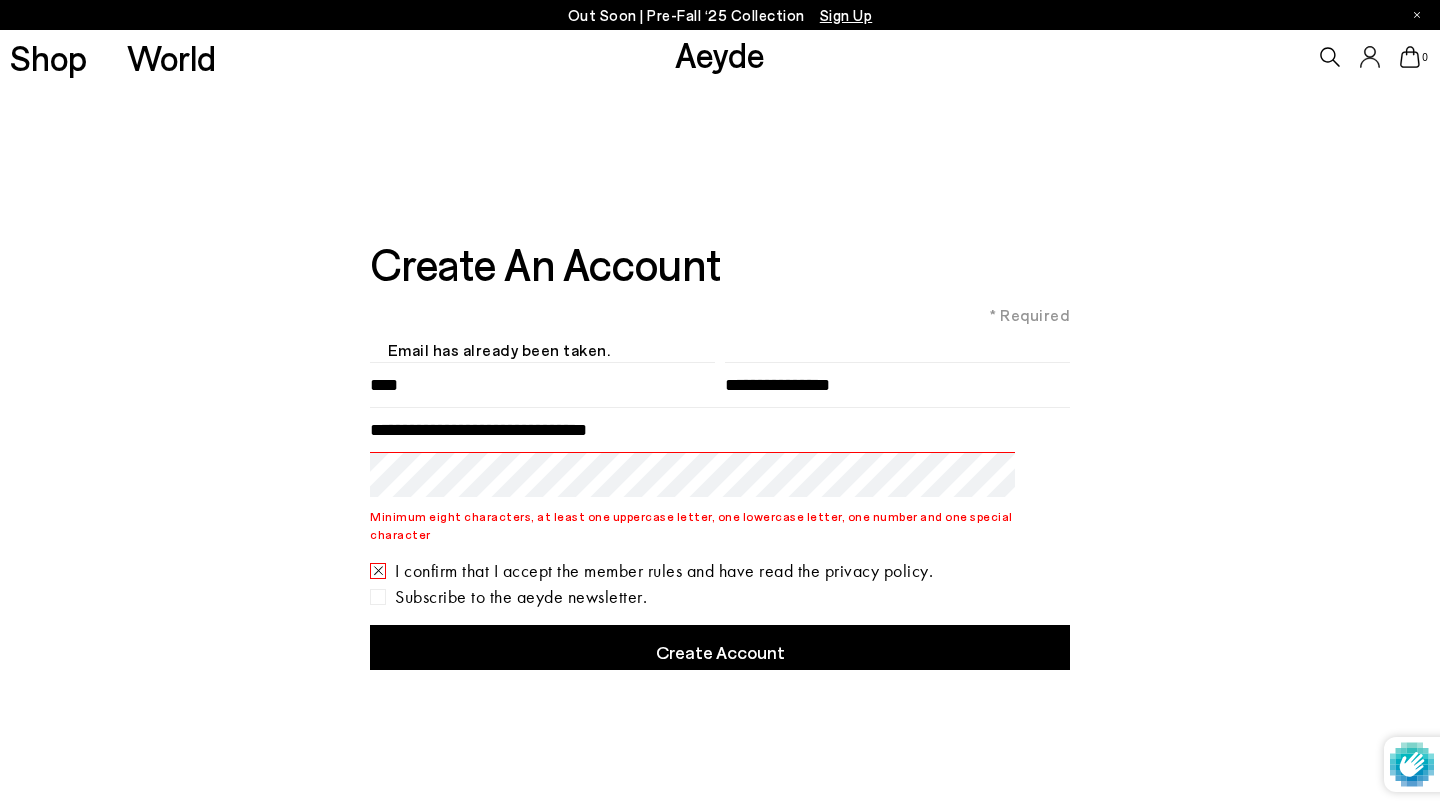 click 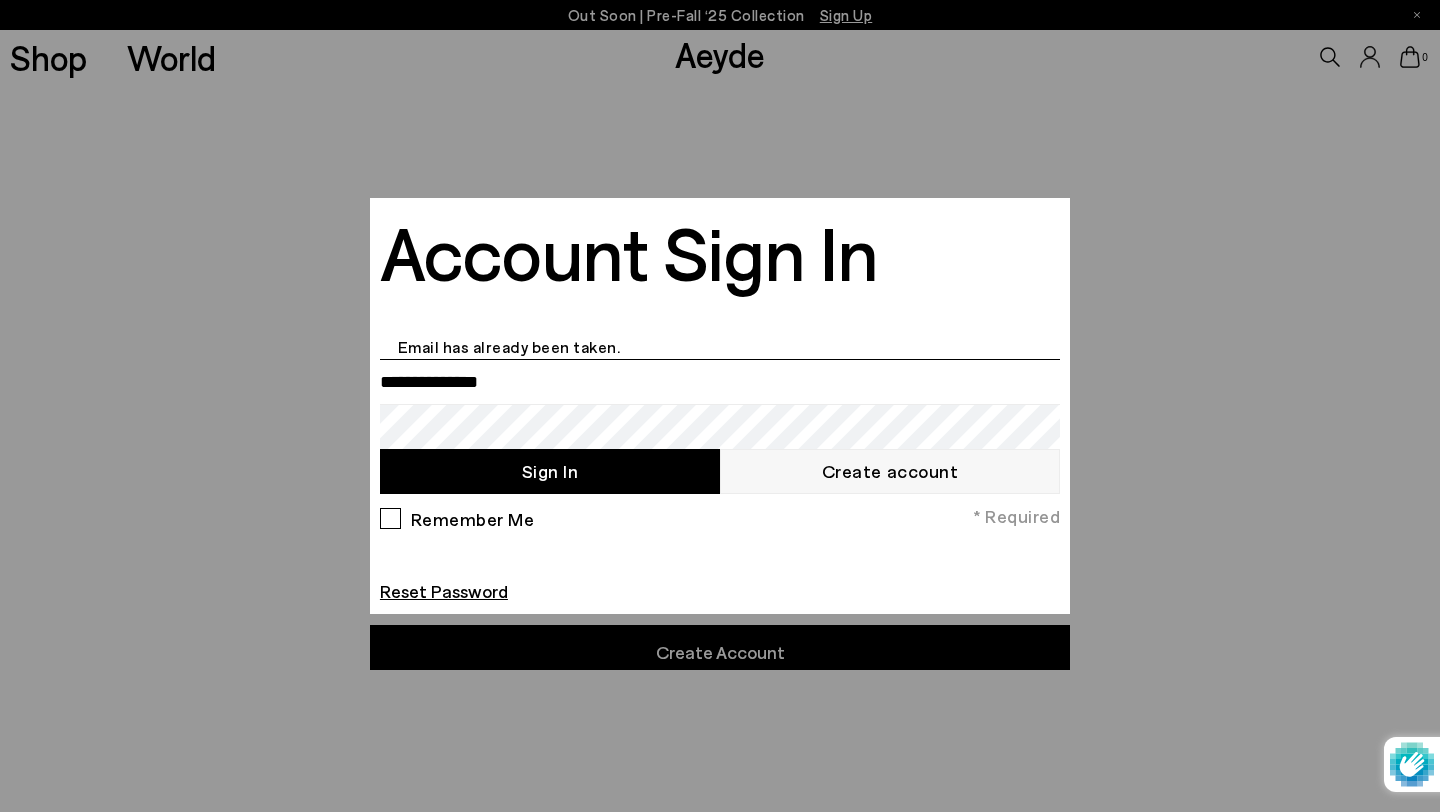type on "**********" 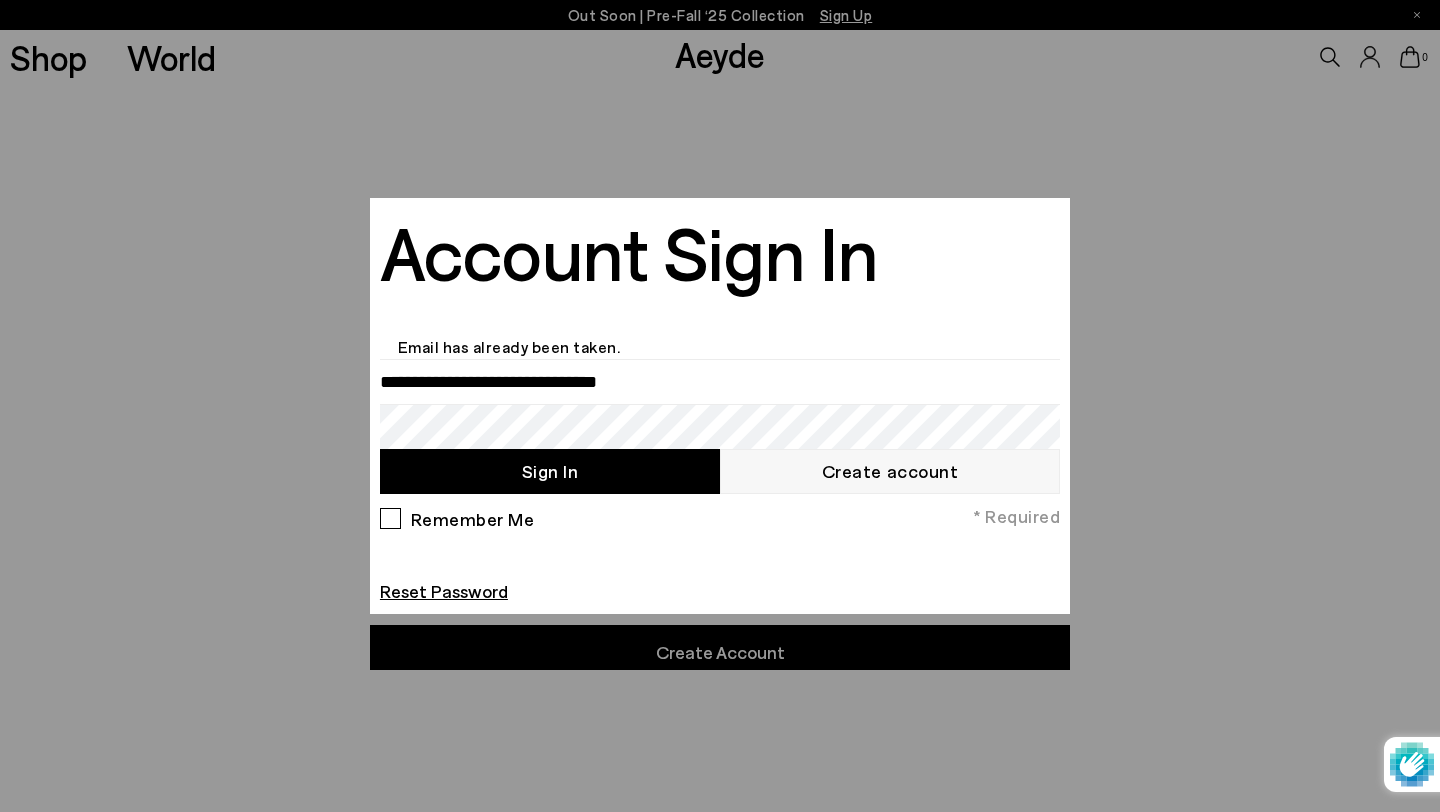 click on "Sign In" at bounding box center [550, 471] 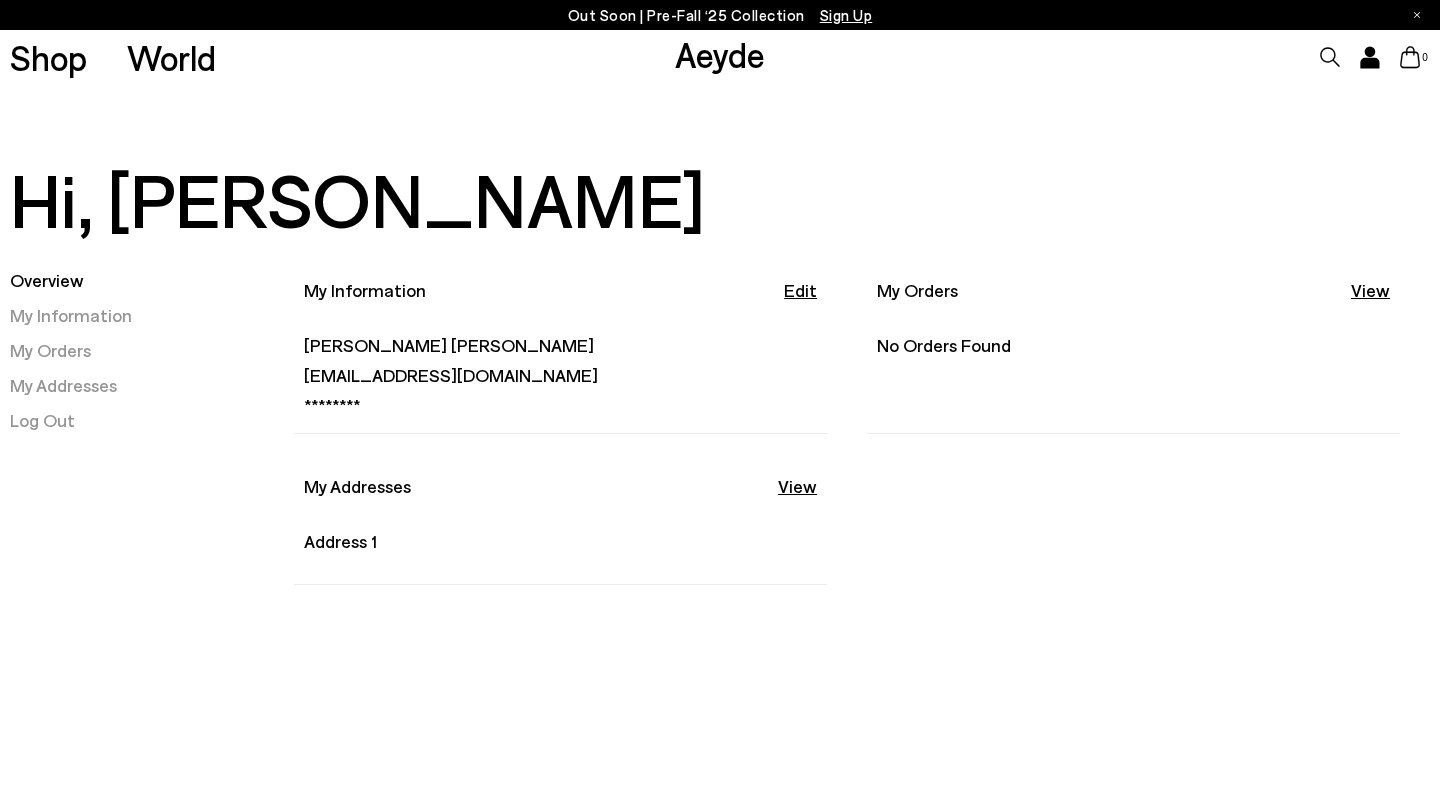 scroll, scrollTop: 0, scrollLeft: 0, axis: both 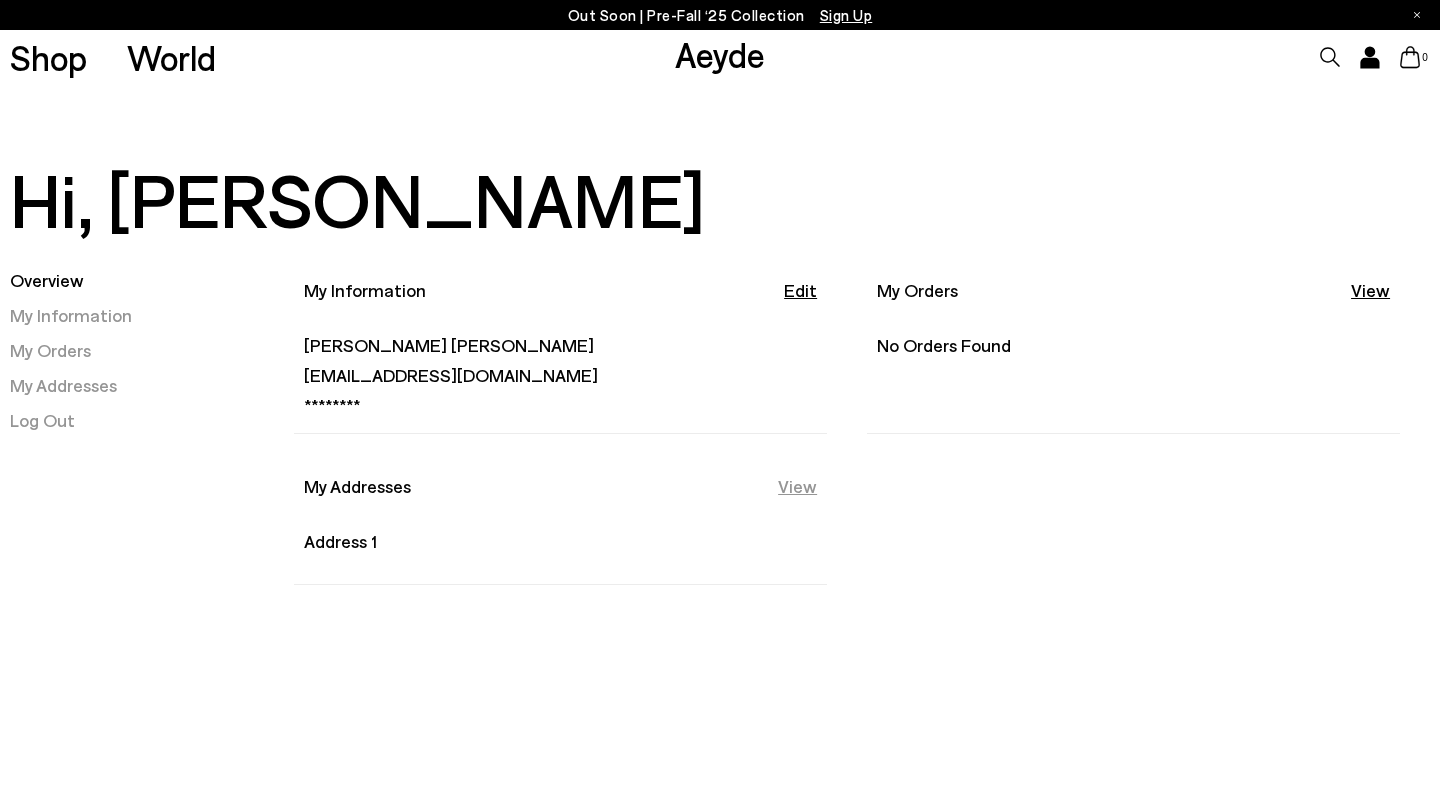 click on "View" at bounding box center [797, 486] 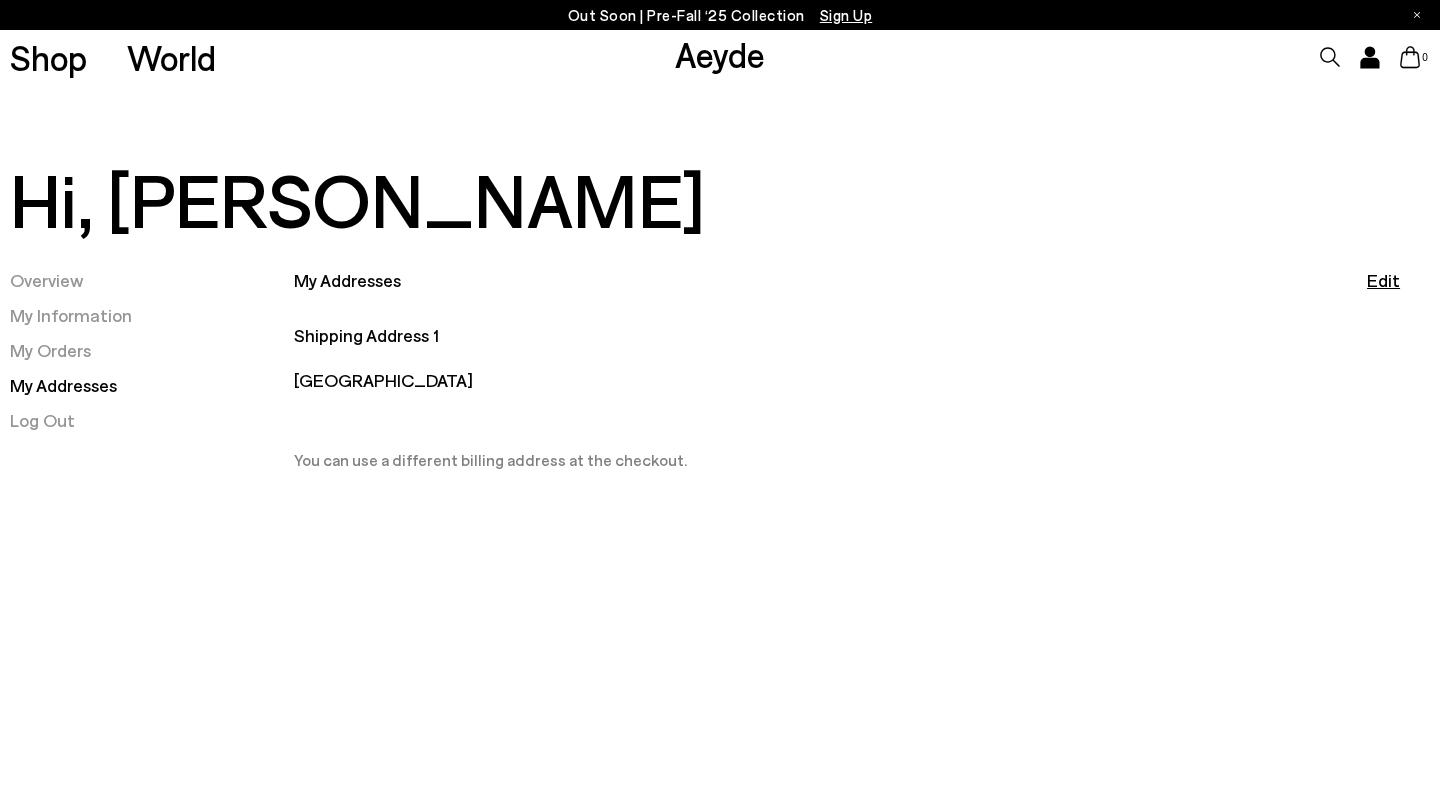 scroll, scrollTop: 0, scrollLeft: 0, axis: both 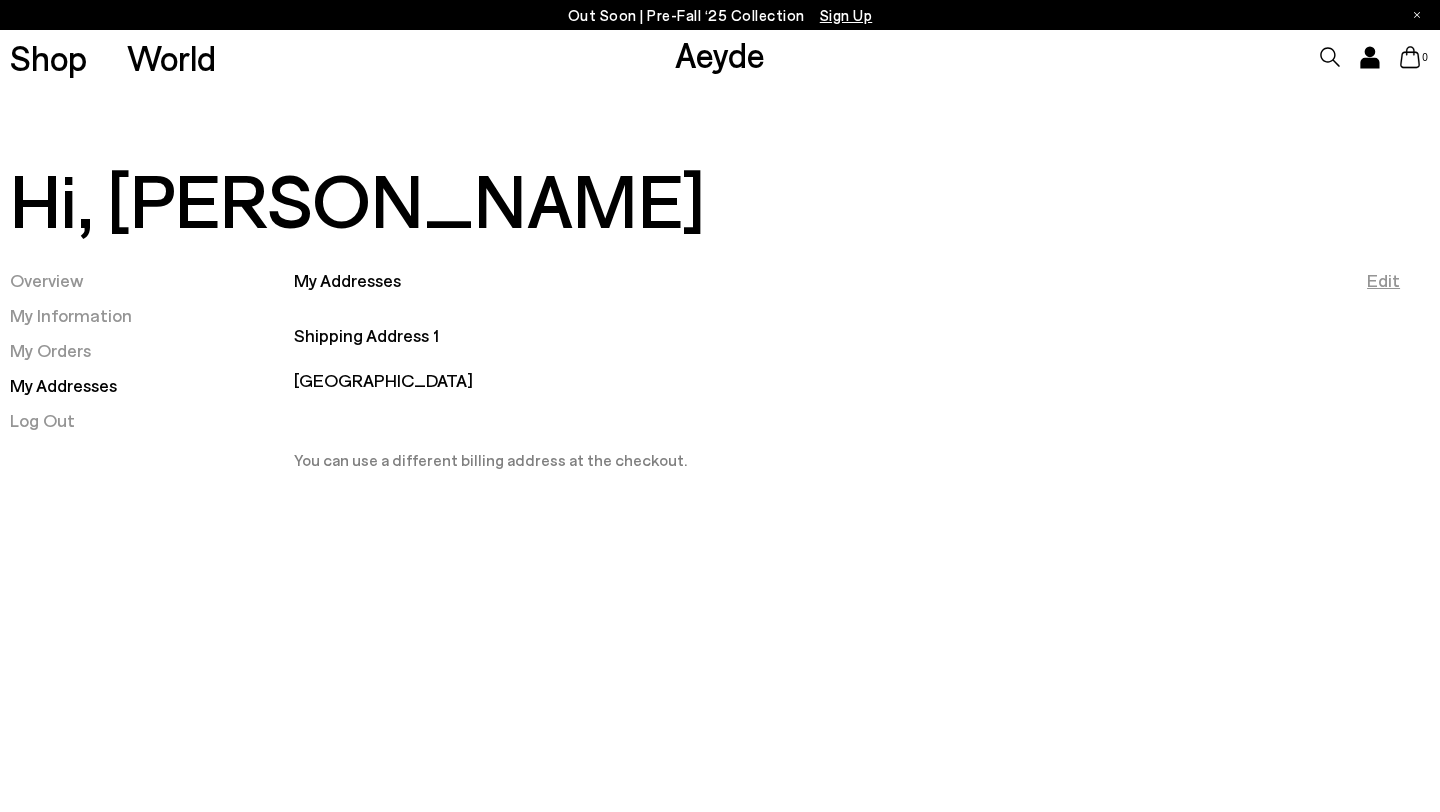 click on "Edit" at bounding box center (1383, 280) 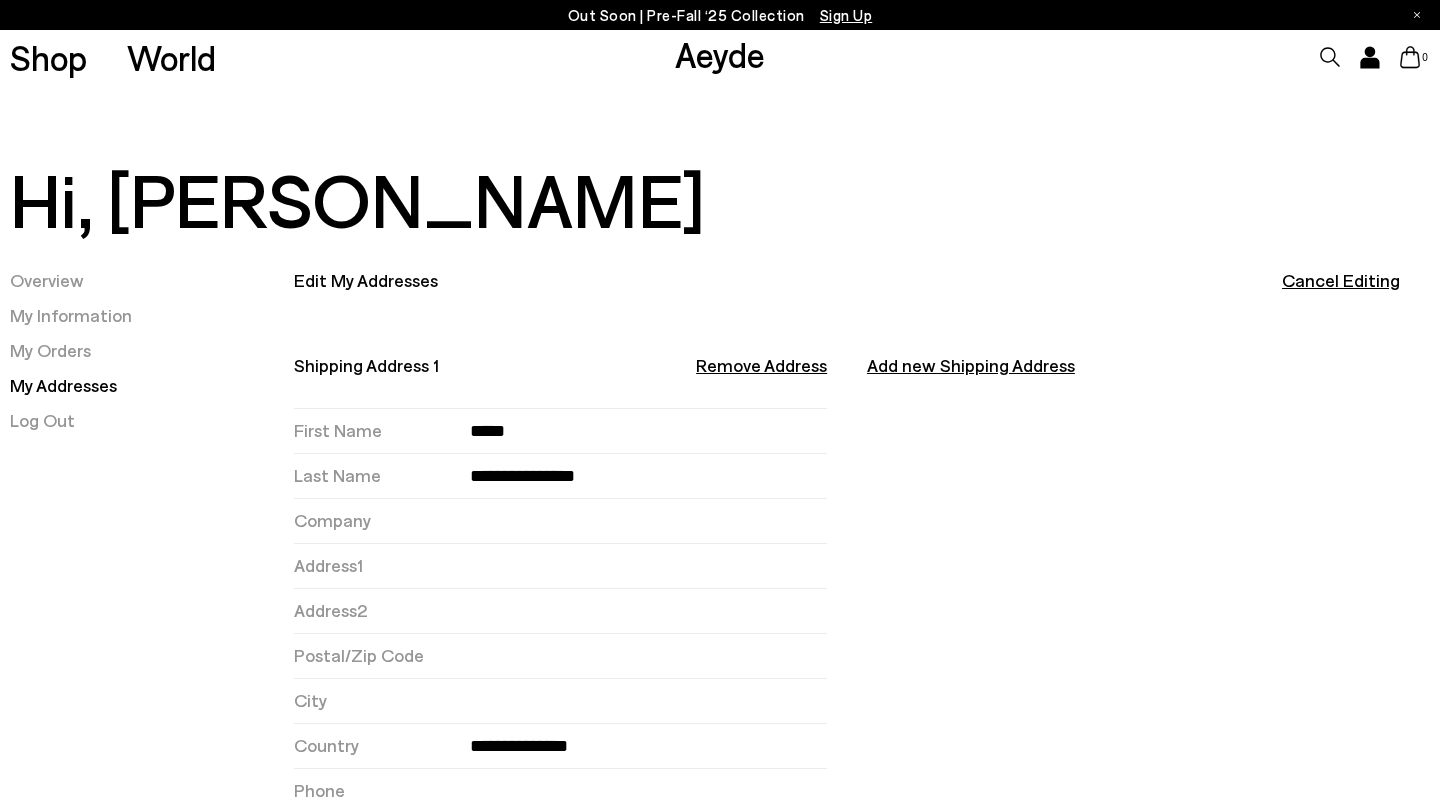 select on "**********" 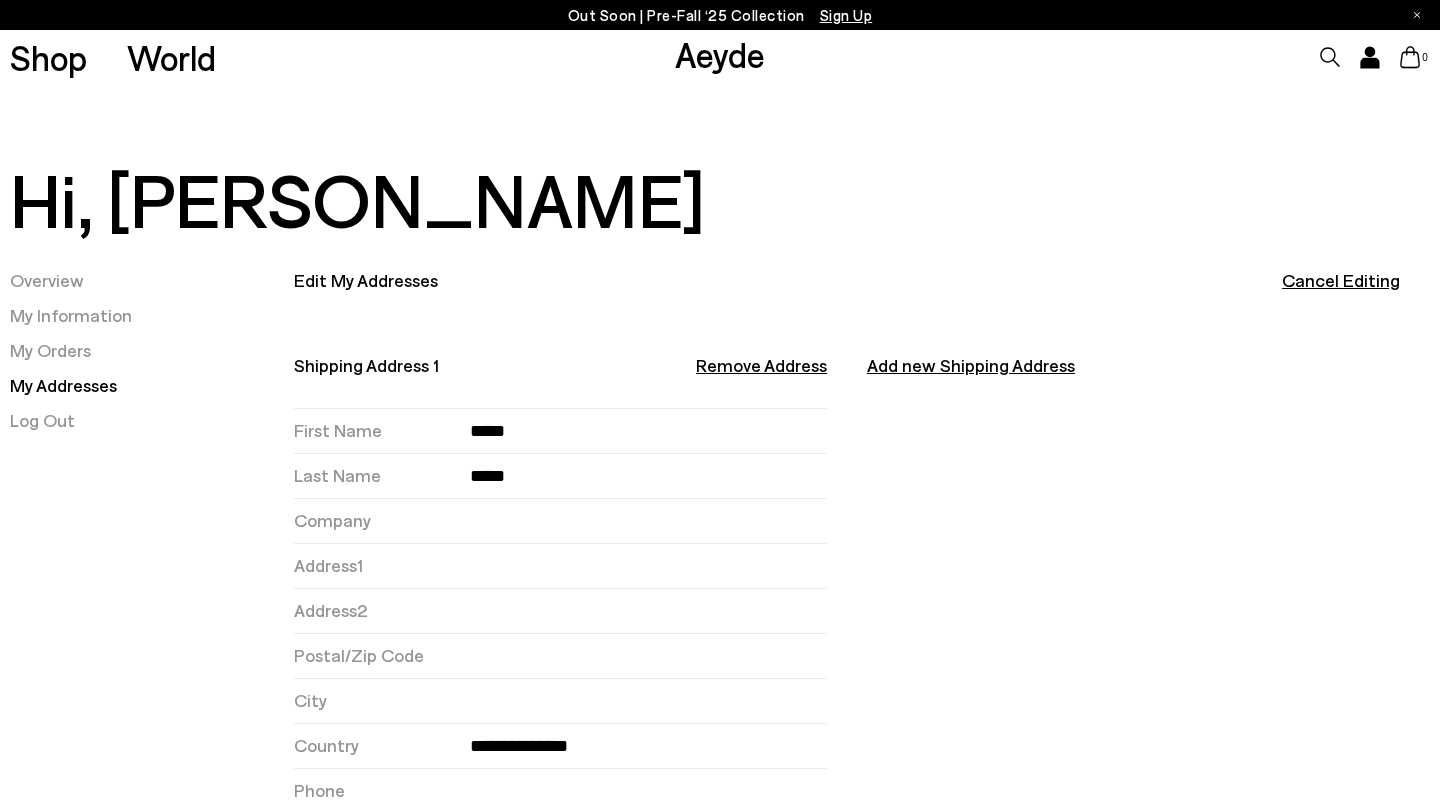 type on "*****" 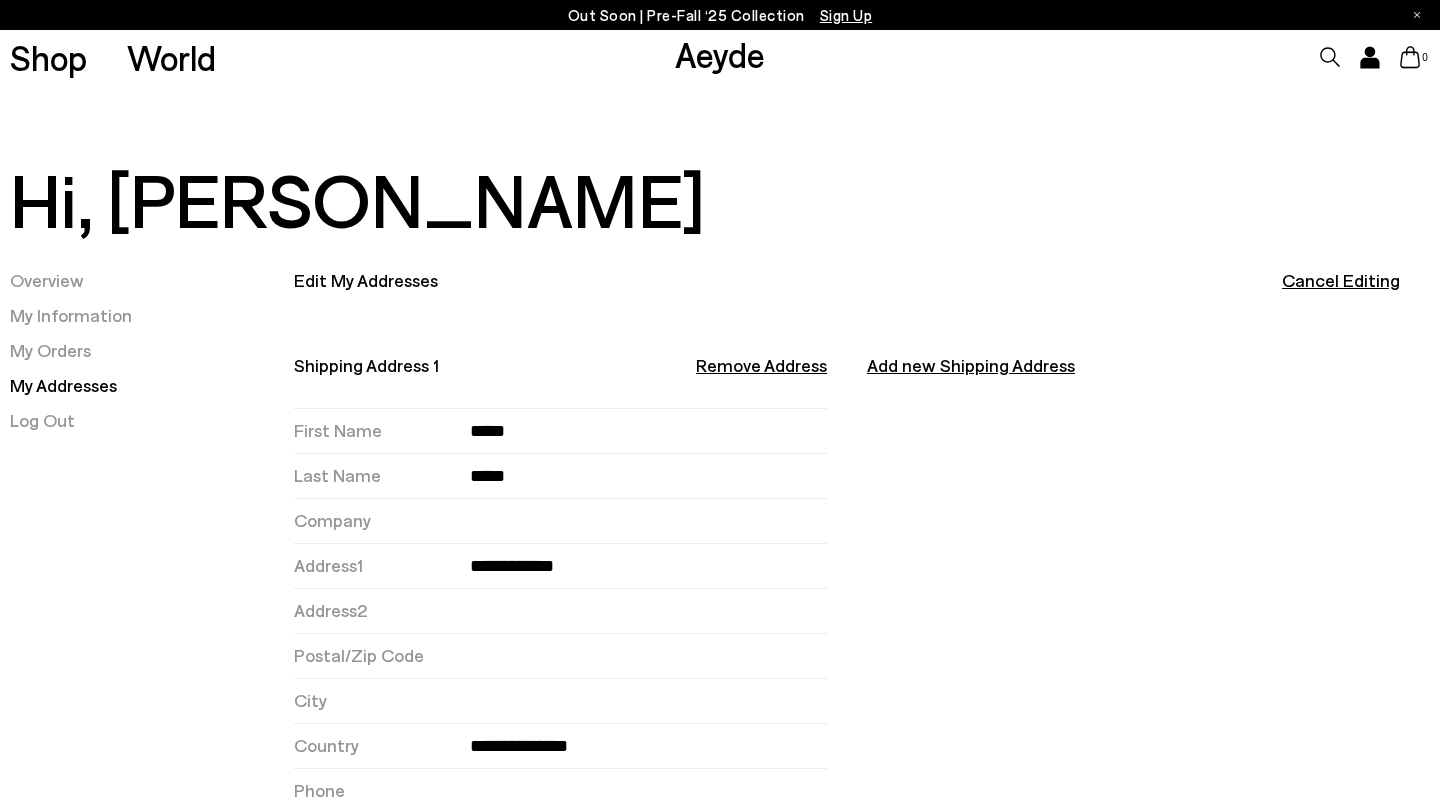 click on "**********" at bounding box center [648, 566] 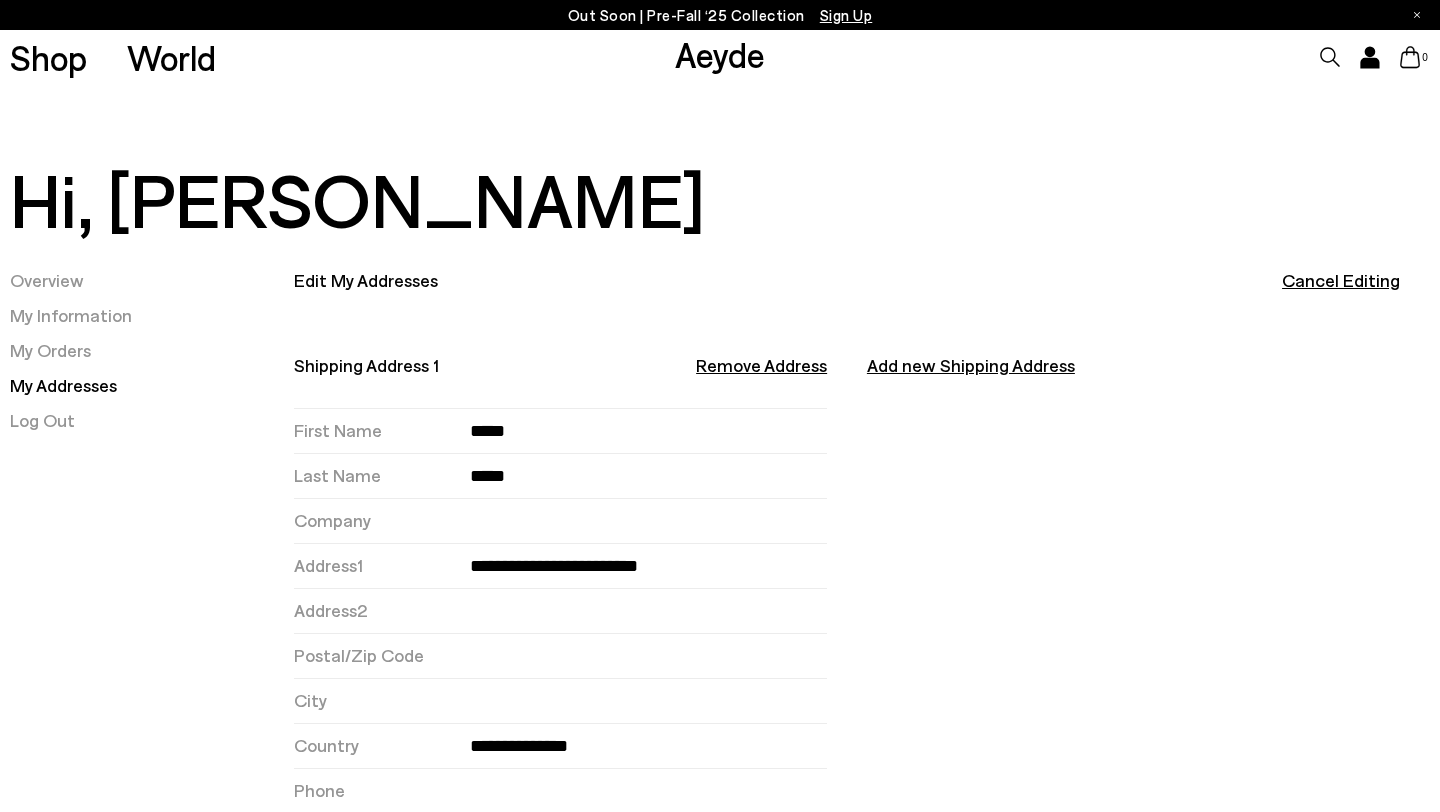 type on "**********" 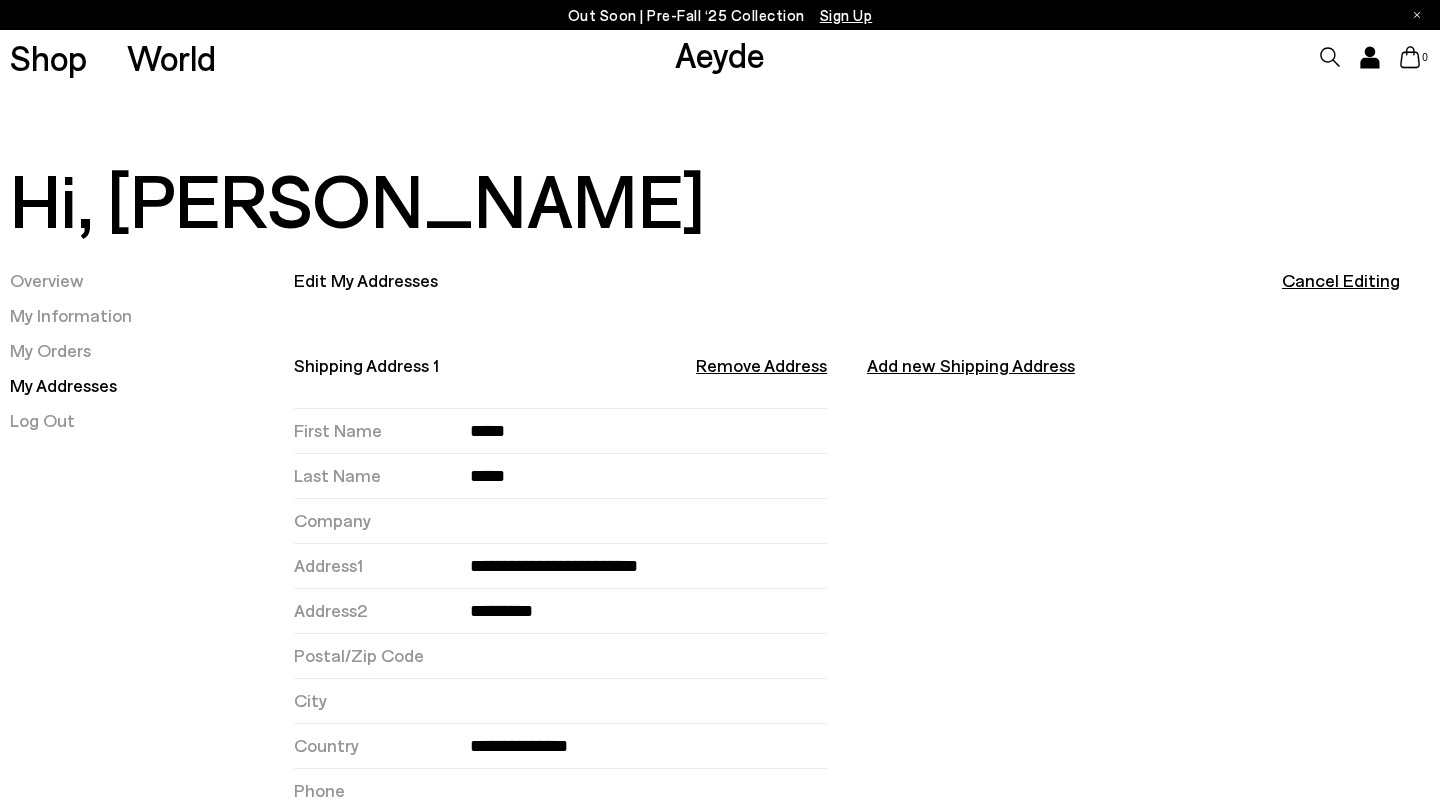 type on "*********" 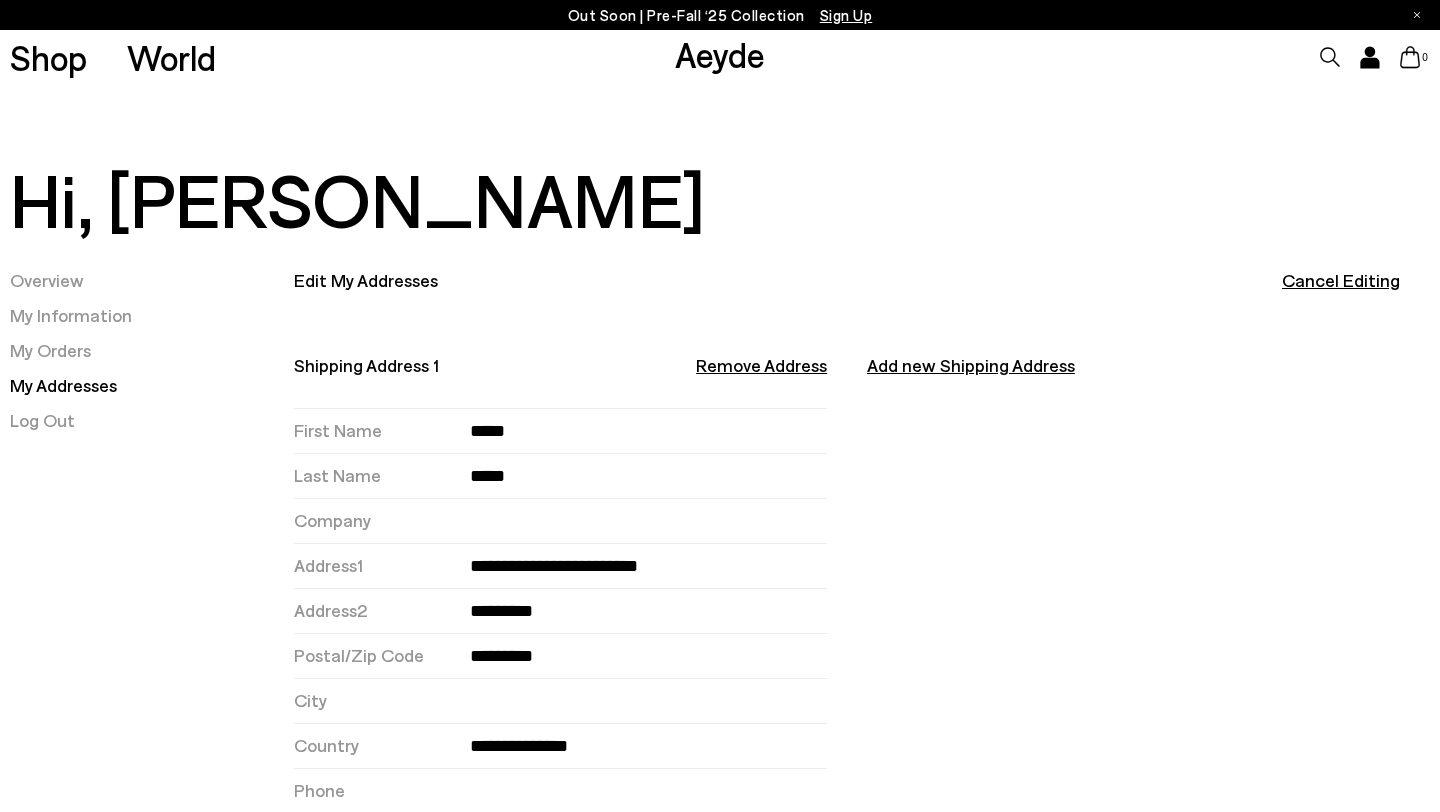 type on "*********" 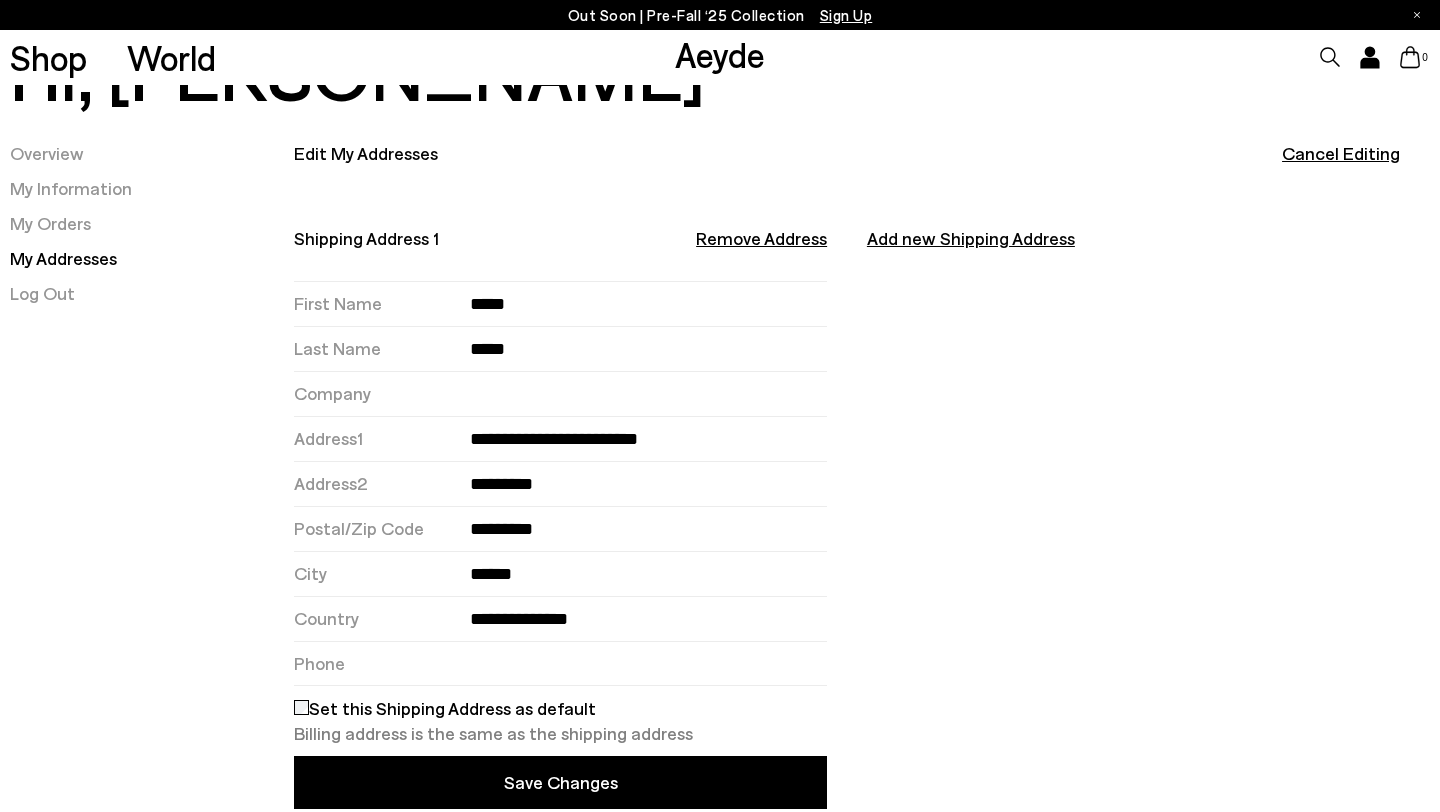scroll, scrollTop: 131, scrollLeft: 0, axis: vertical 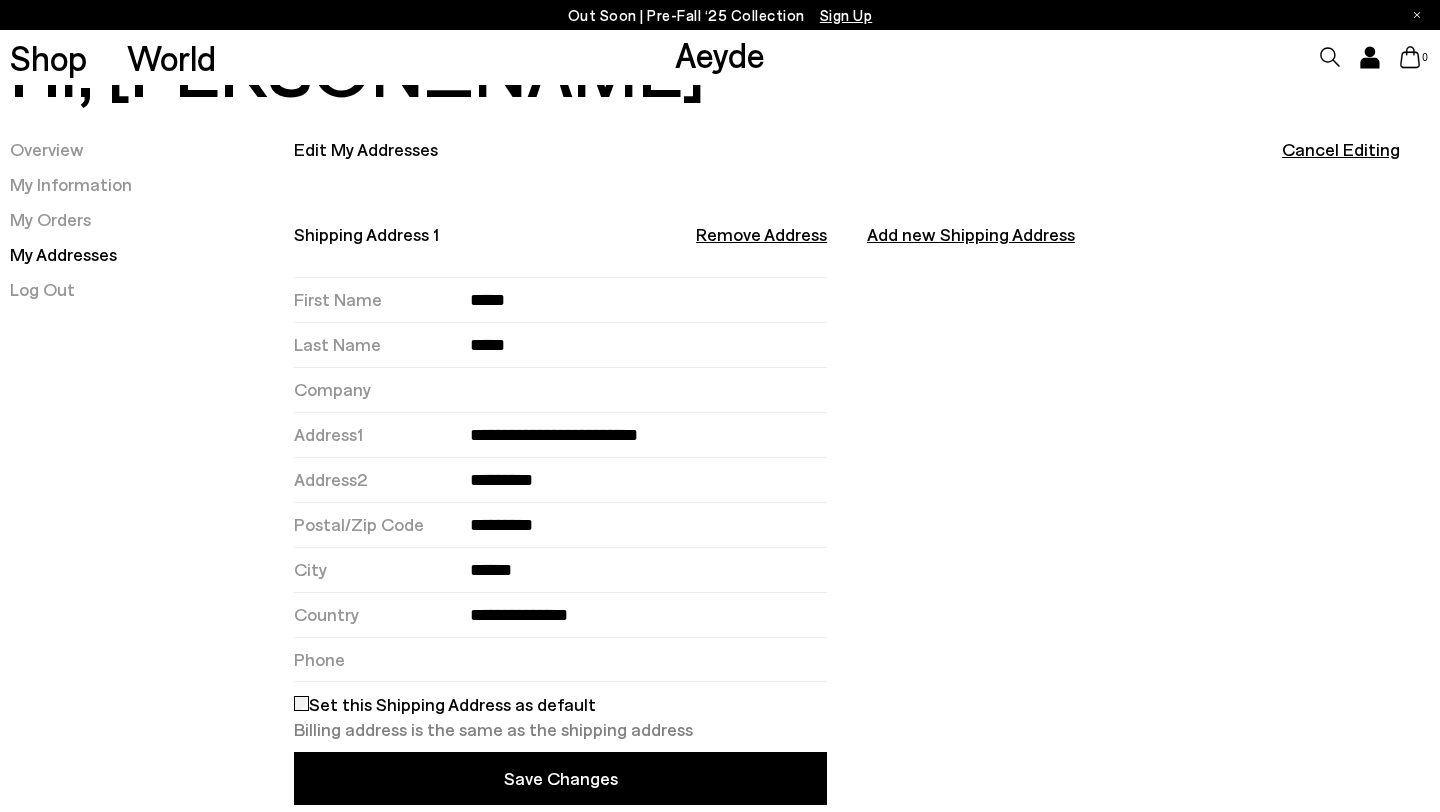 type on "******" 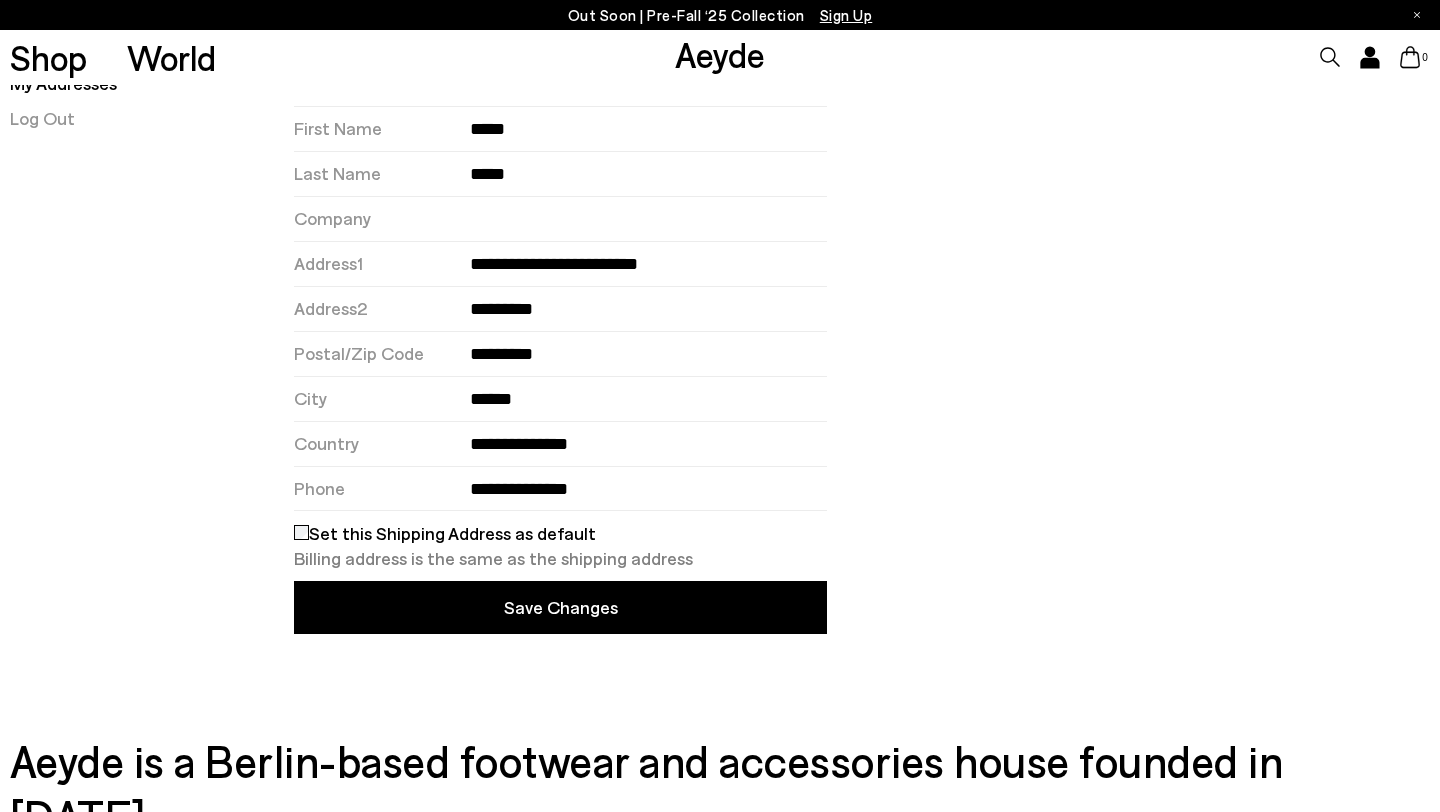 scroll, scrollTop: 303, scrollLeft: 0, axis: vertical 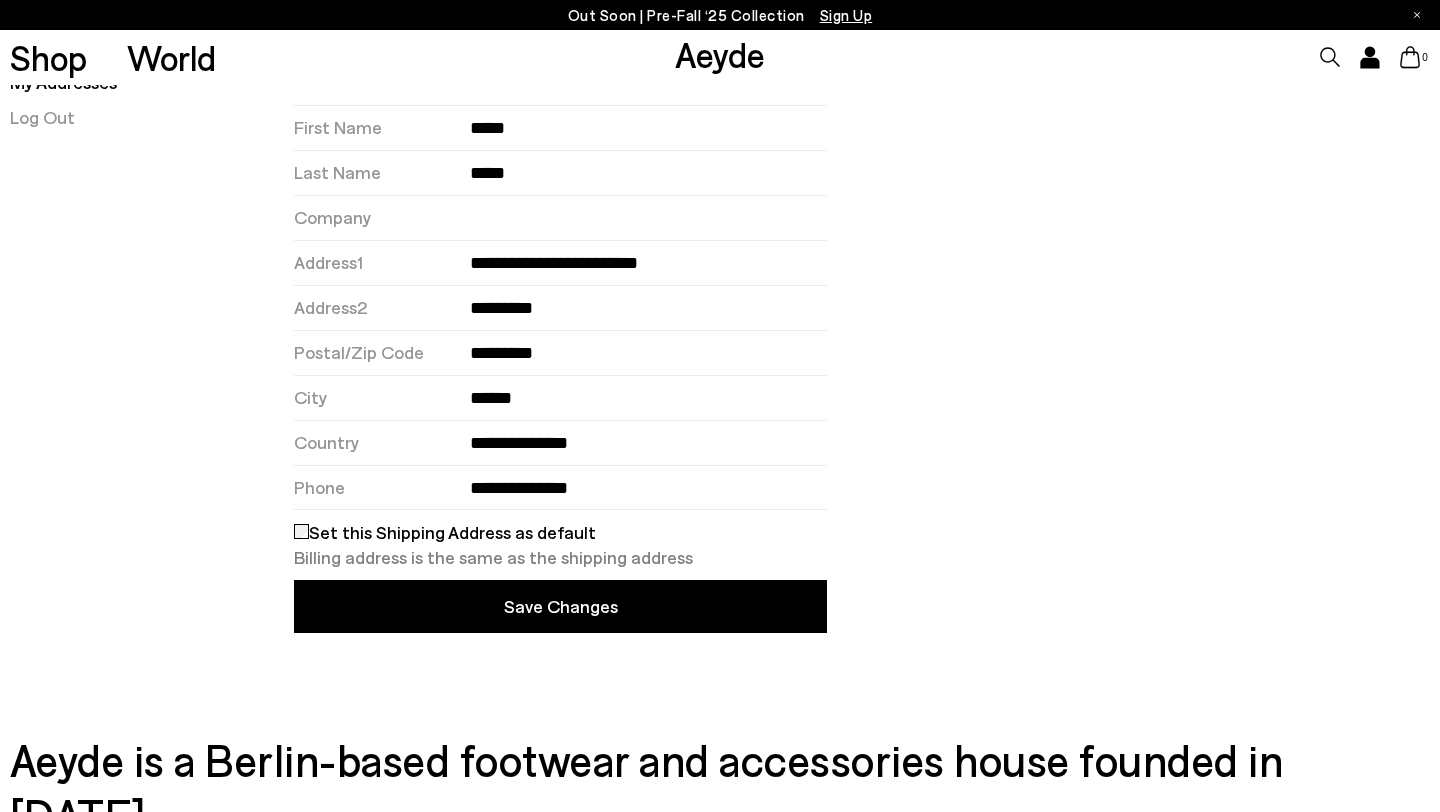 type on "**********" 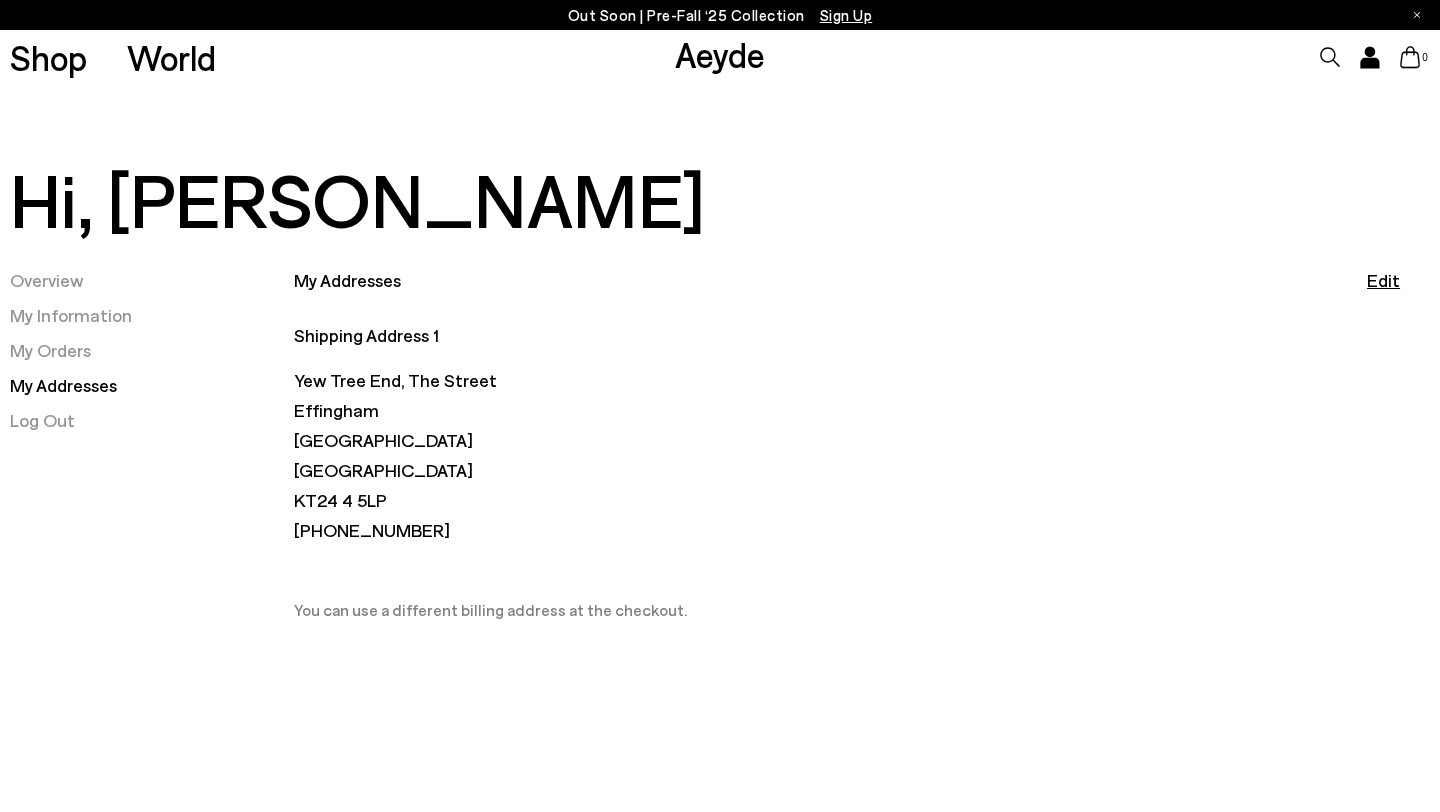 scroll, scrollTop: 0, scrollLeft: 0, axis: both 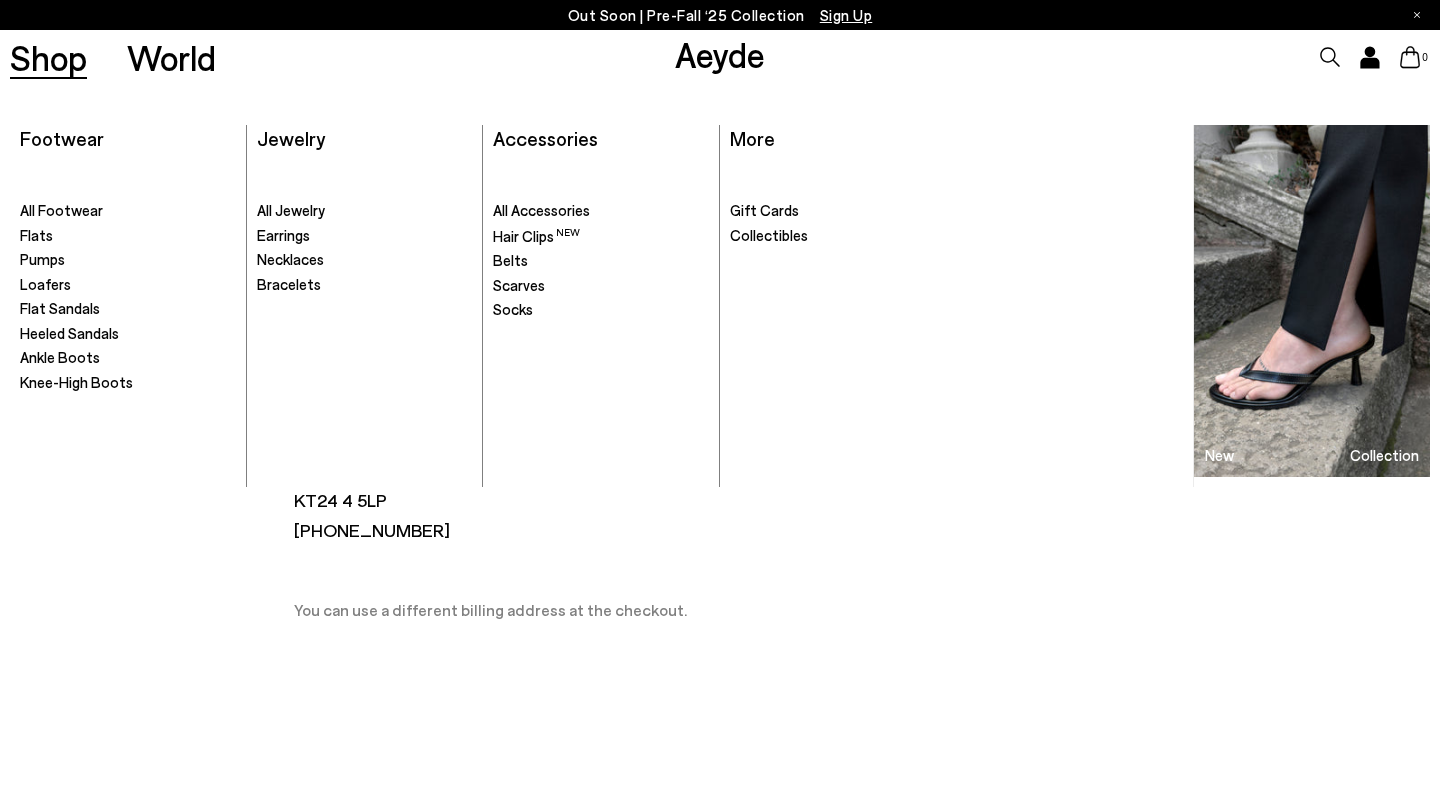 click on "Shop" at bounding box center [48, 57] 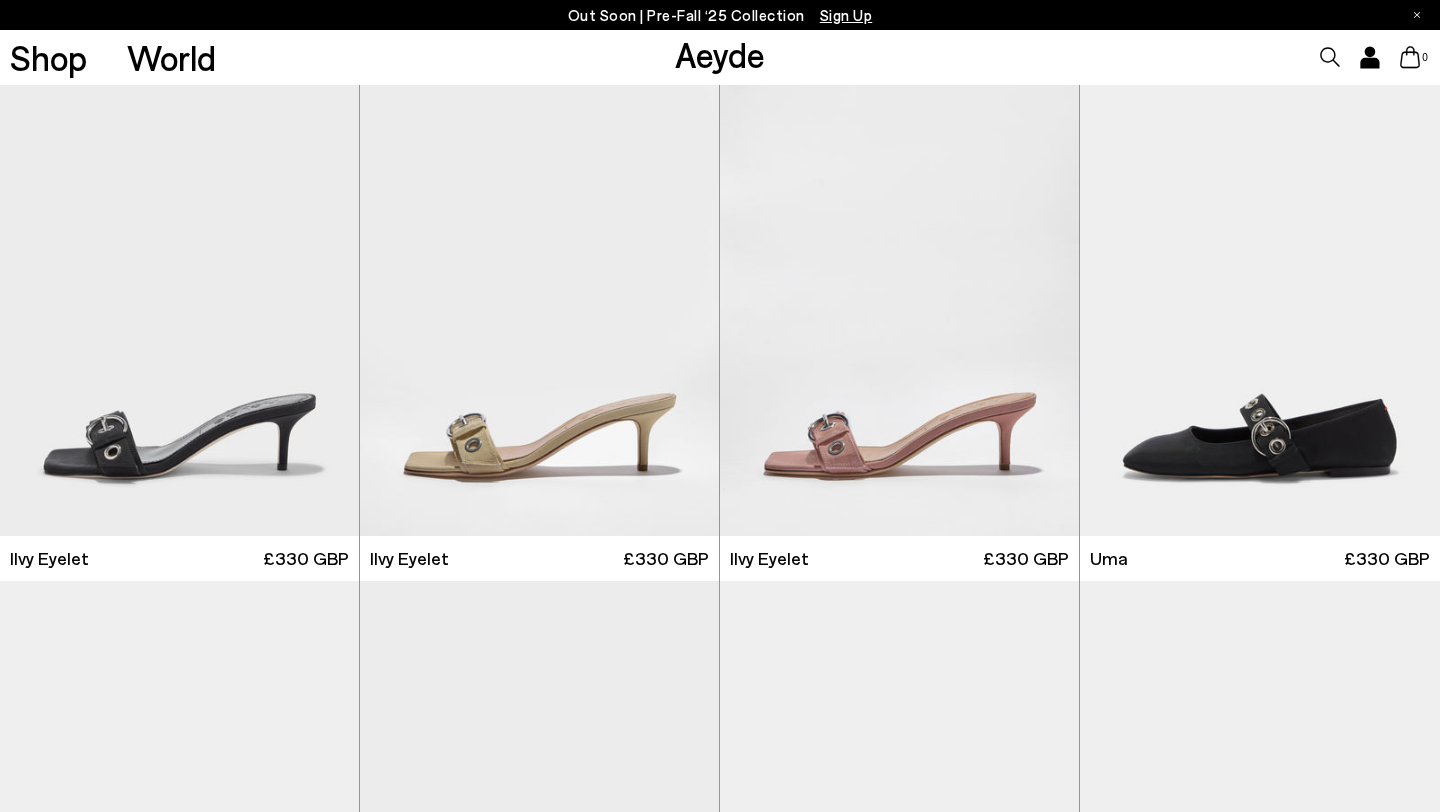 scroll, scrollTop: 0, scrollLeft: 0, axis: both 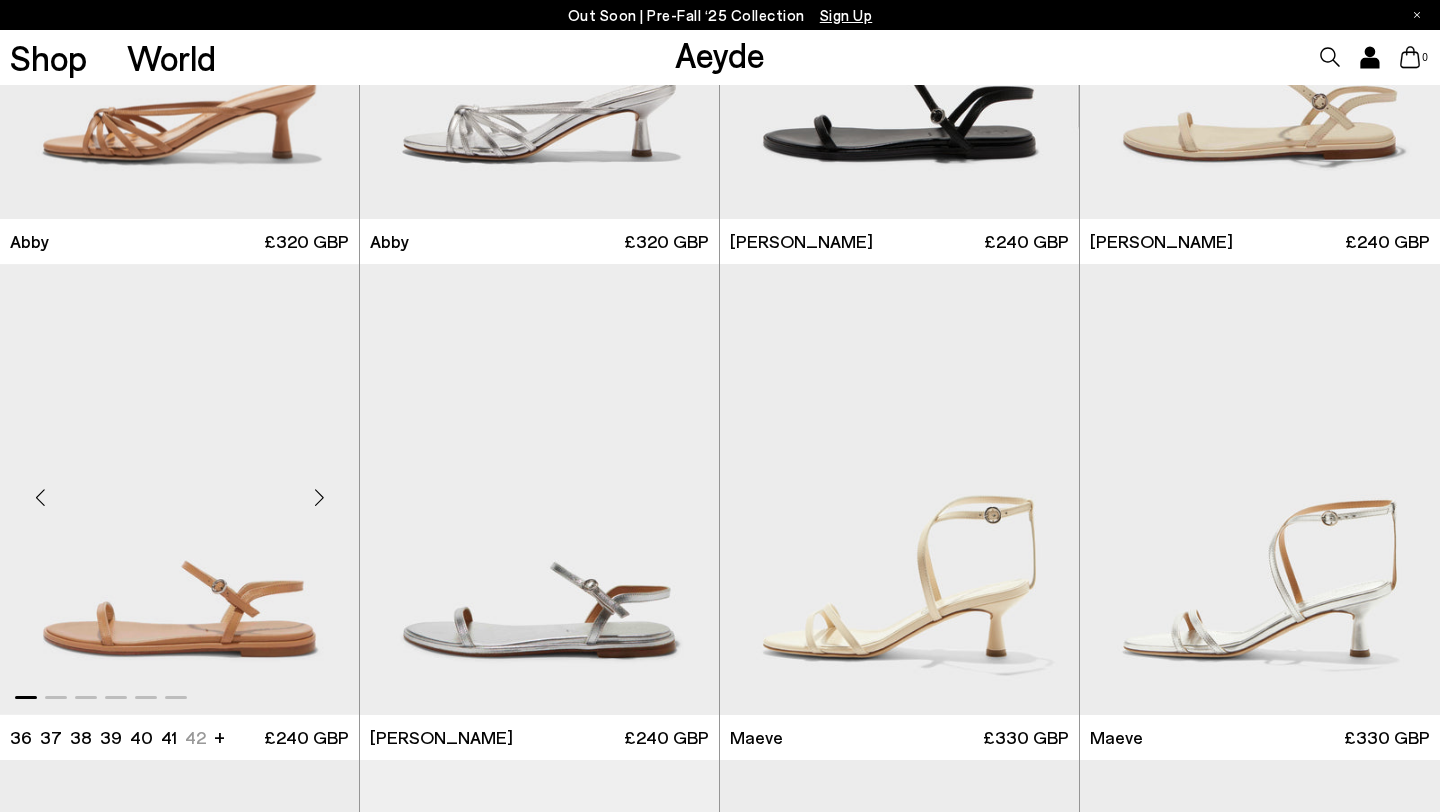 click at bounding box center (179, 489) 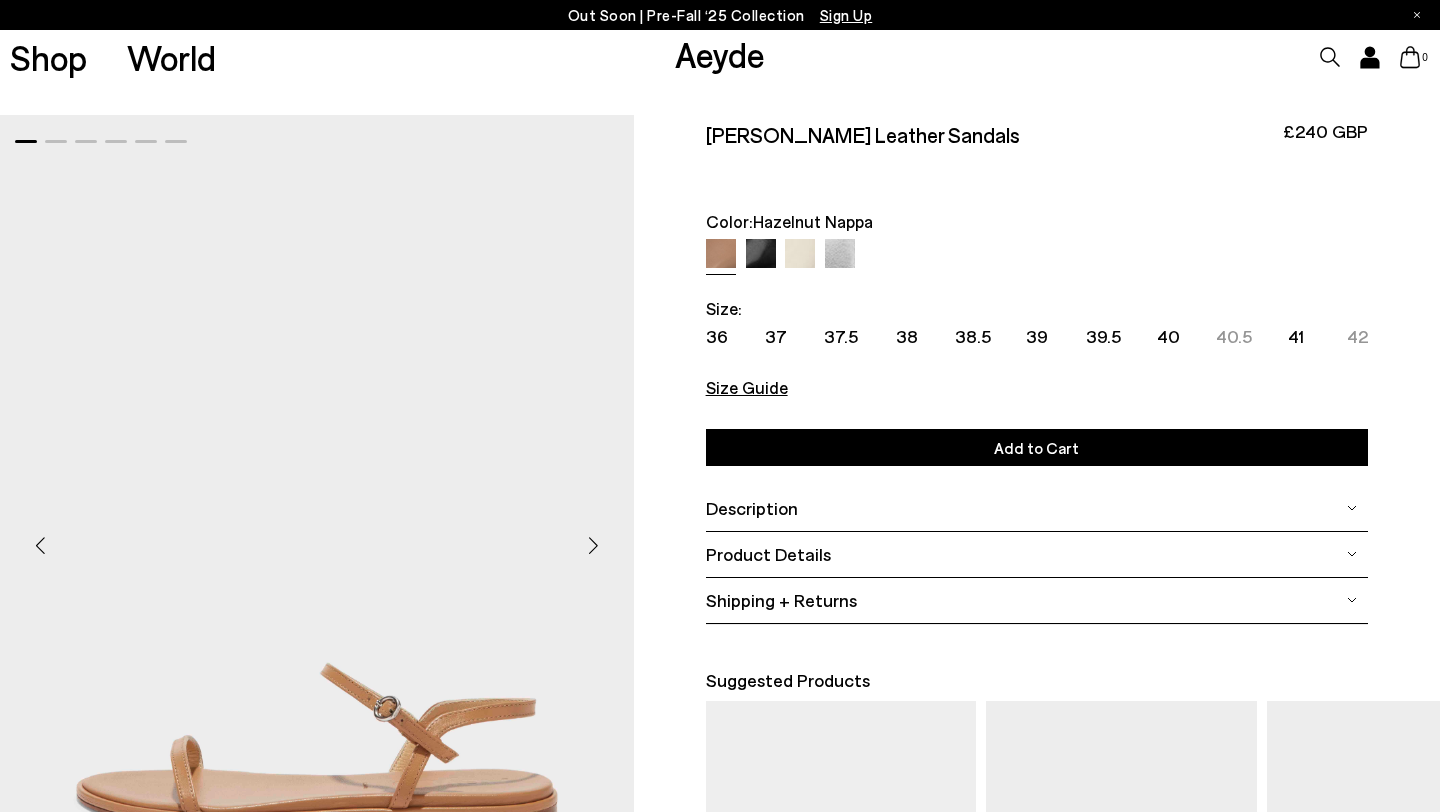 scroll, scrollTop: 0, scrollLeft: 0, axis: both 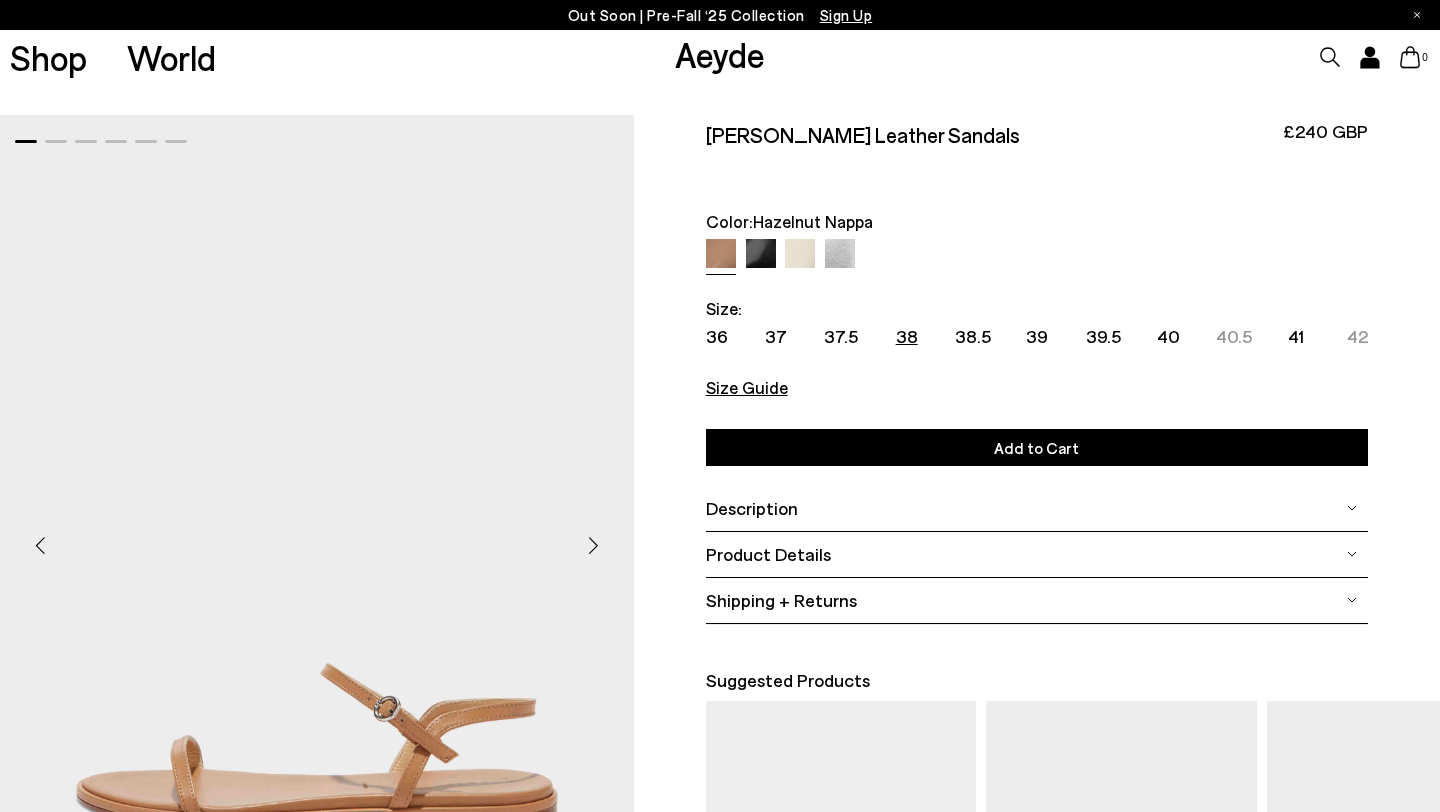 click on "38" at bounding box center (907, 336) 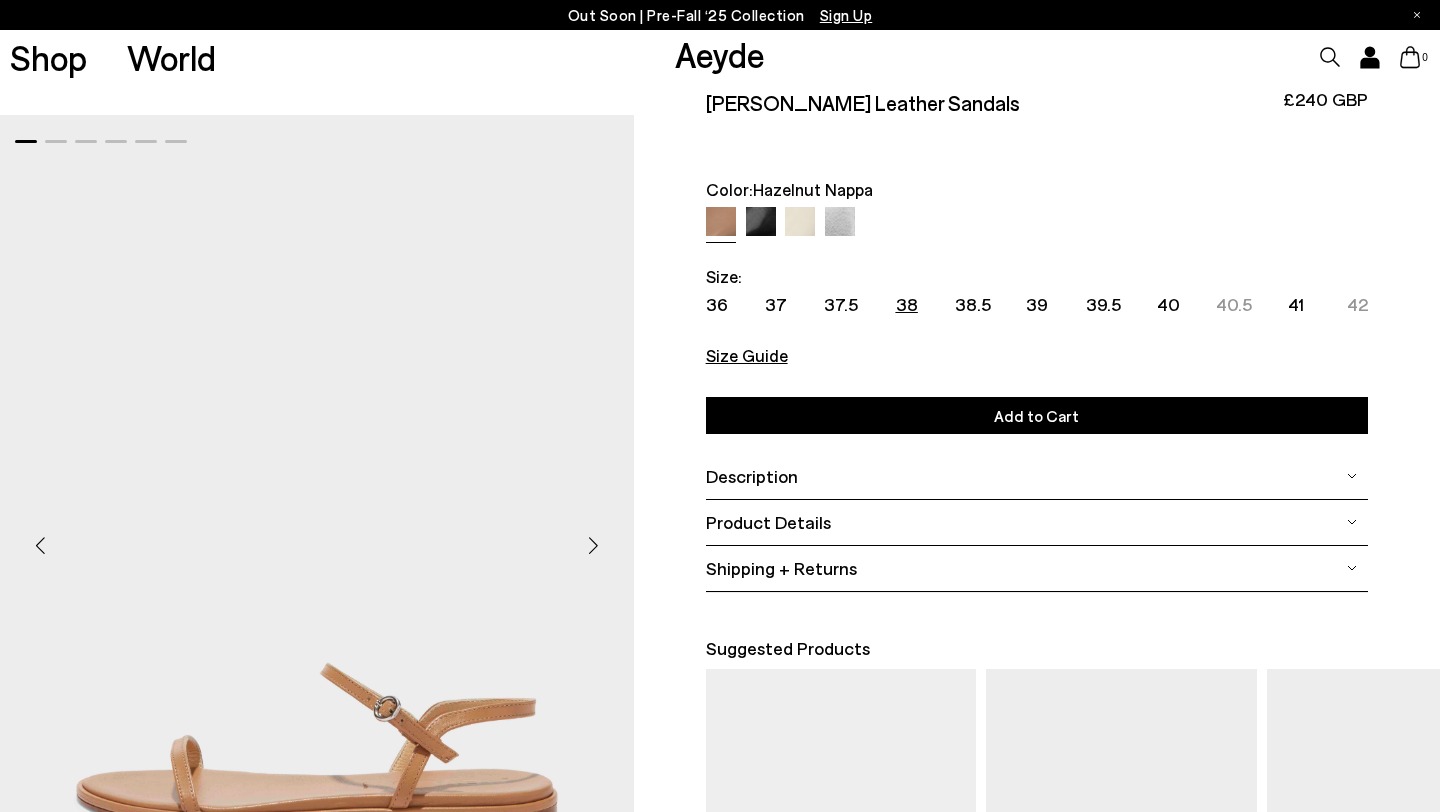 scroll, scrollTop: 31, scrollLeft: 0, axis: vertical 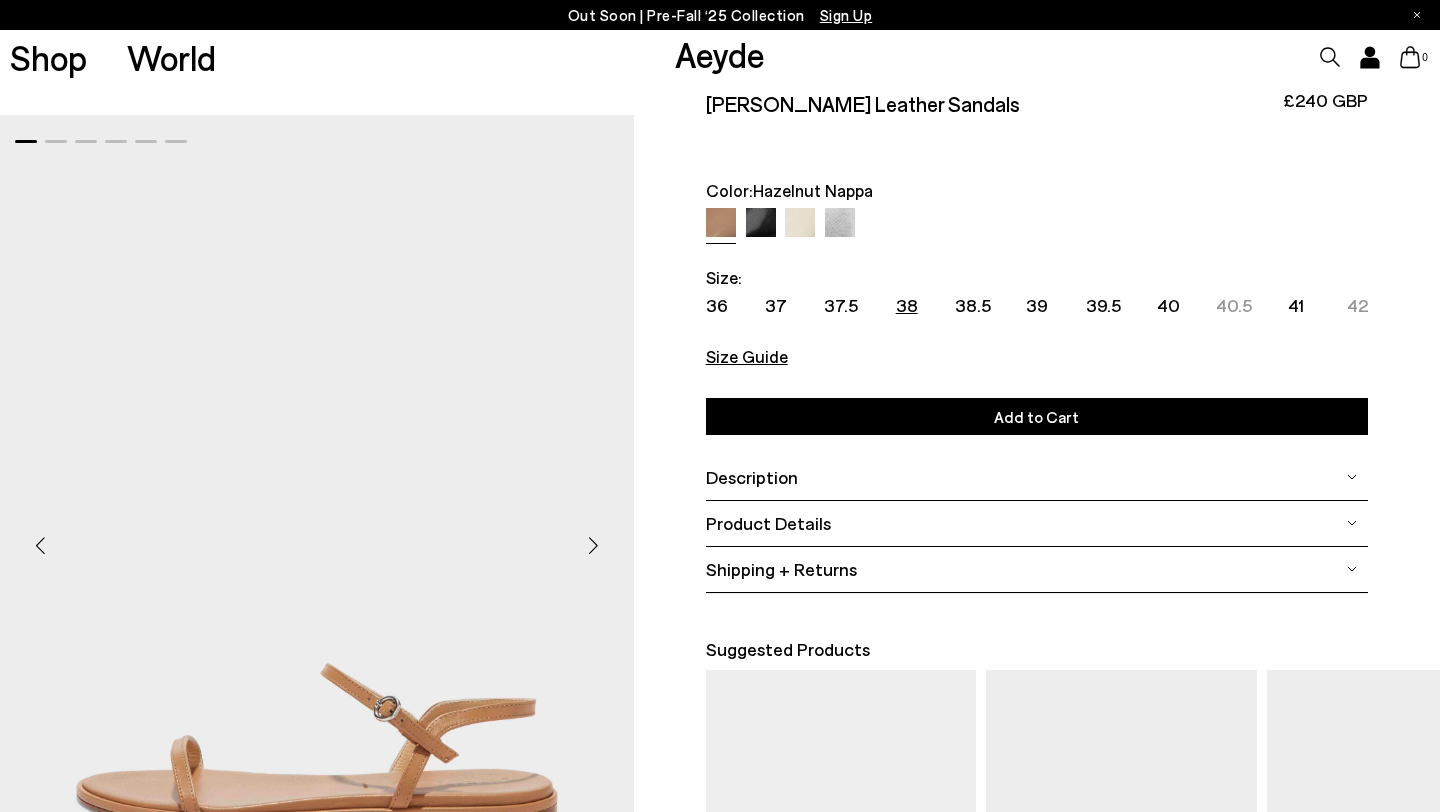 click on "Add to Cart" at bounding box center (1036, 416) 